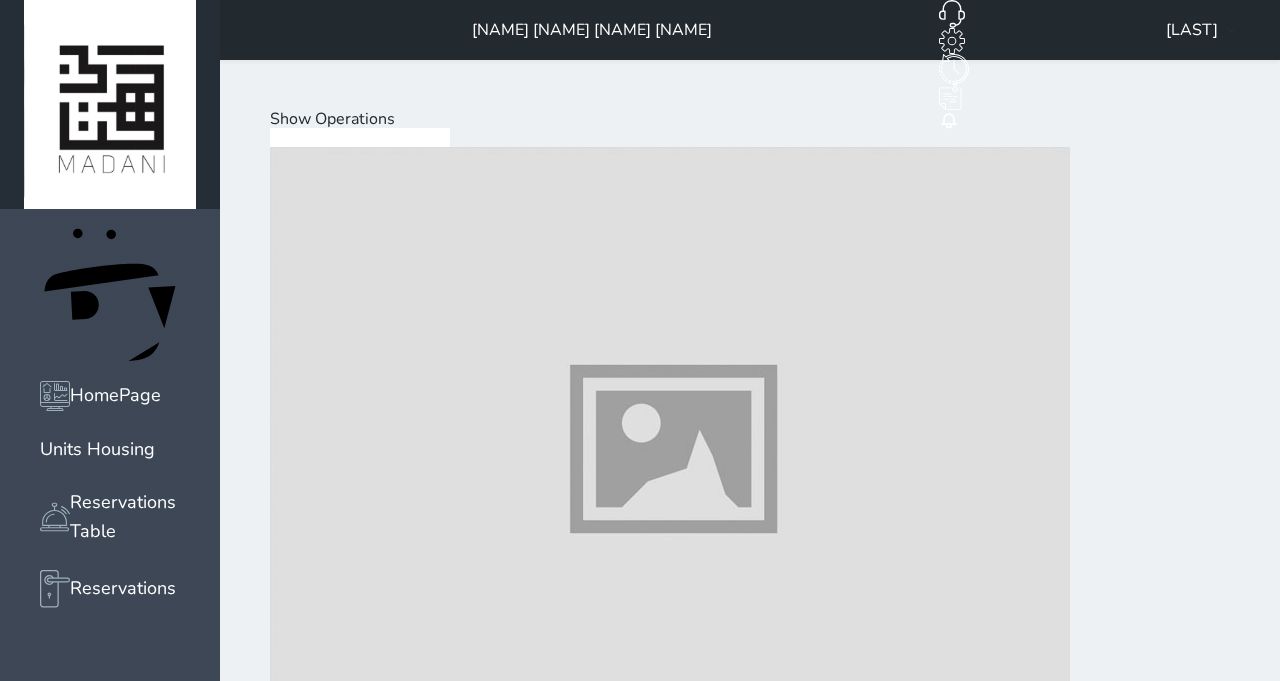 scroll, scrollTop: 64, scrollLeft: 0, axis: vertical 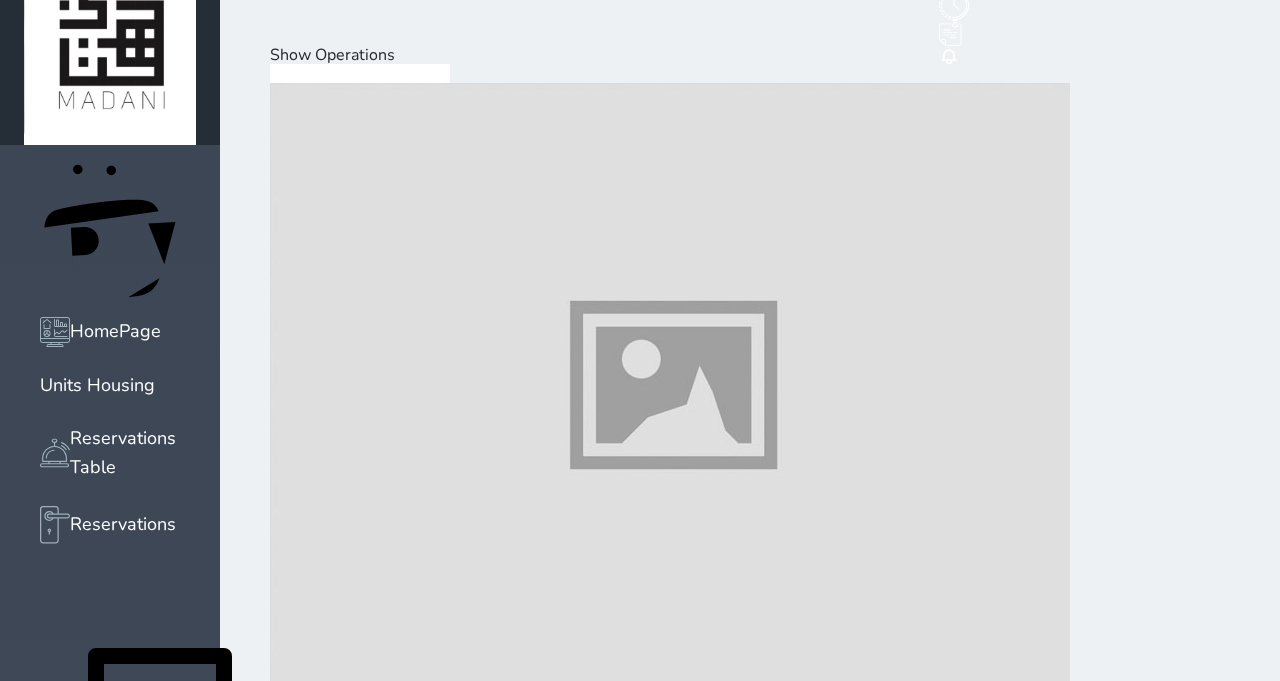 click at bounding box center (670, 2244) 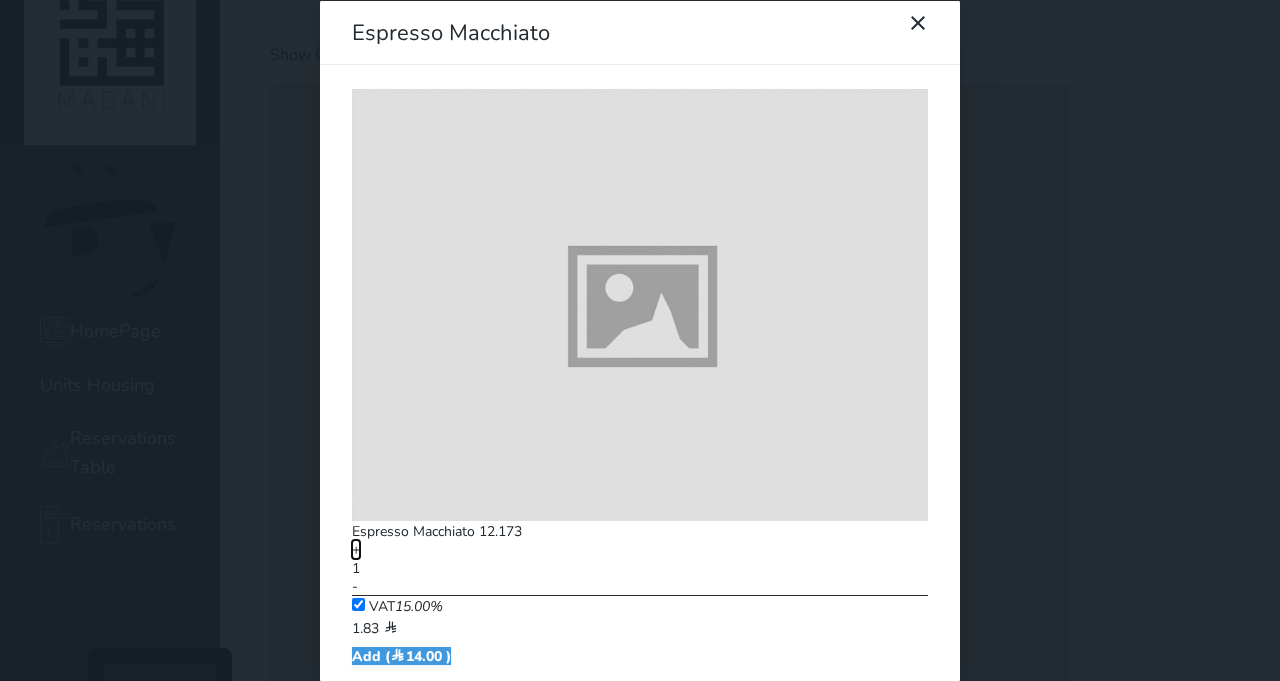 click on "+" at bounding box center (356, 549) 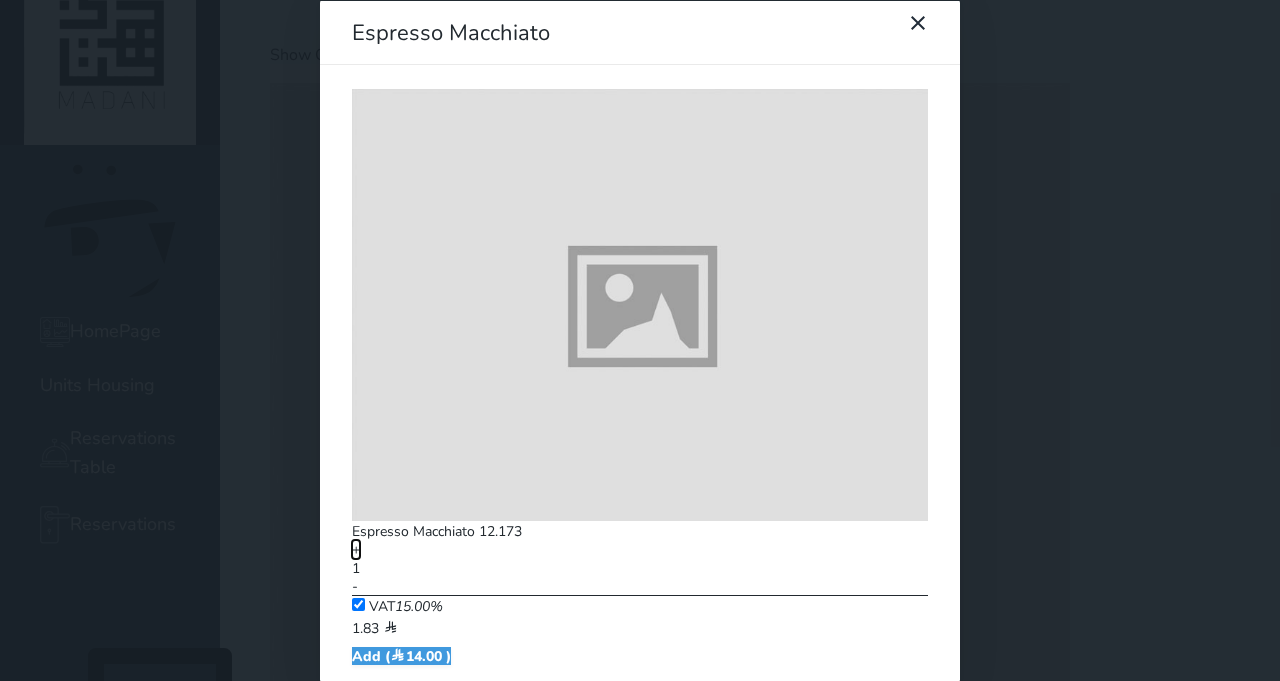 type on "2" 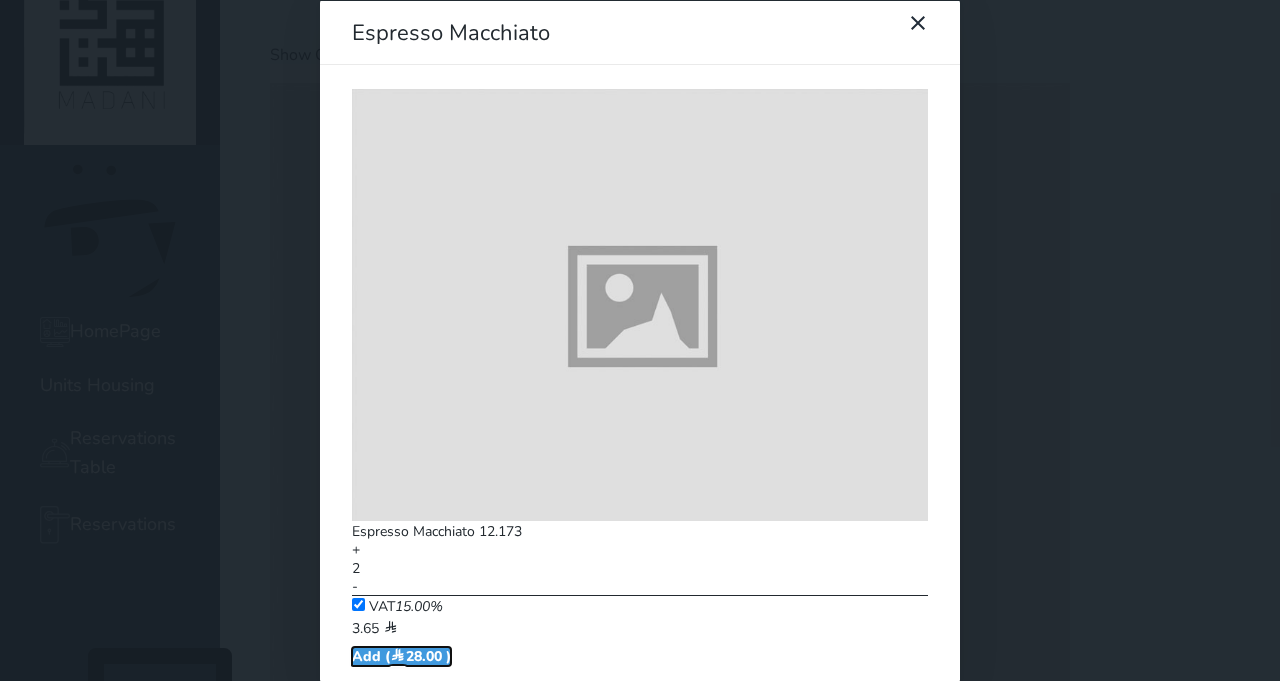 click on "Add  (    28.00 )" at bounding box center (401, 655) 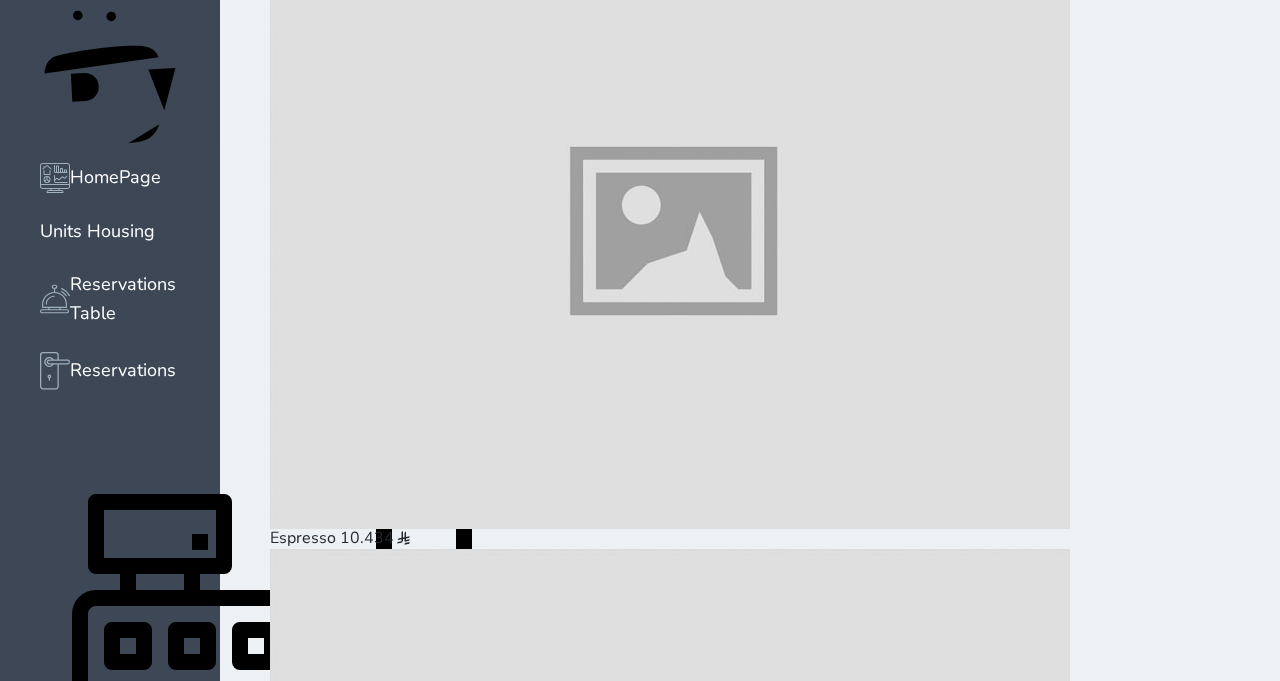 scroll, scrollTop: 226, scrollLeft: 0, axis: vertical 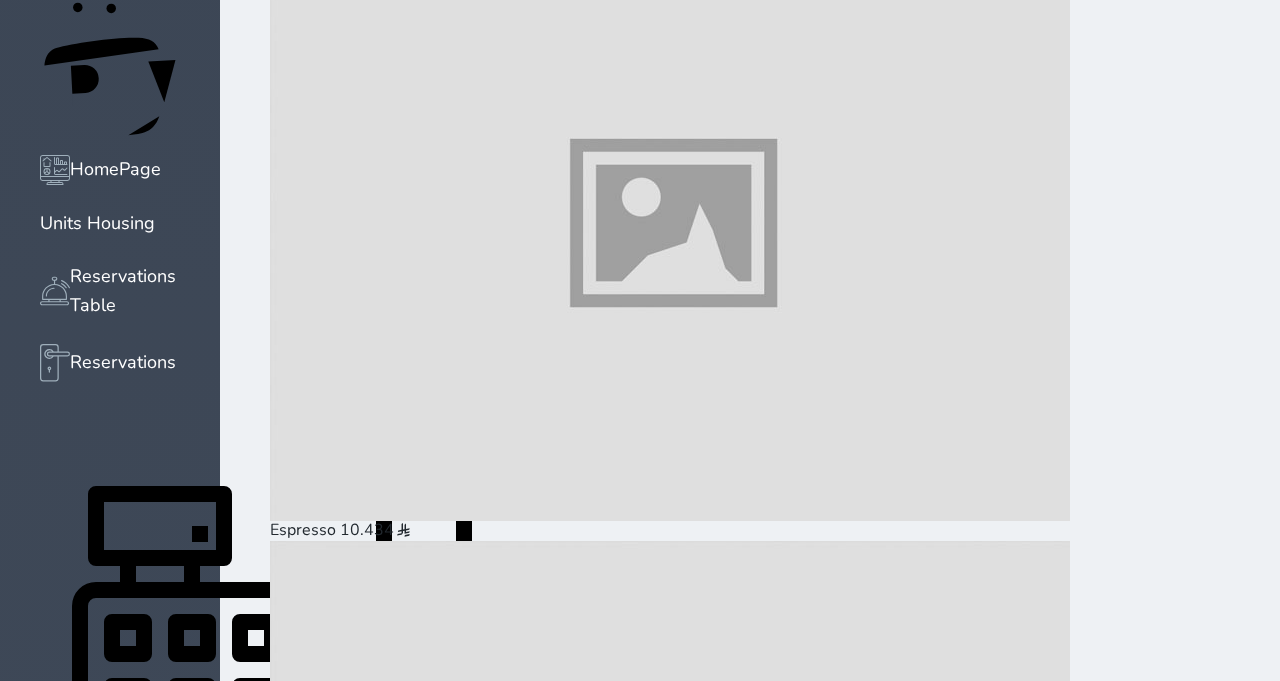 click at bounding box center (362, 38811) 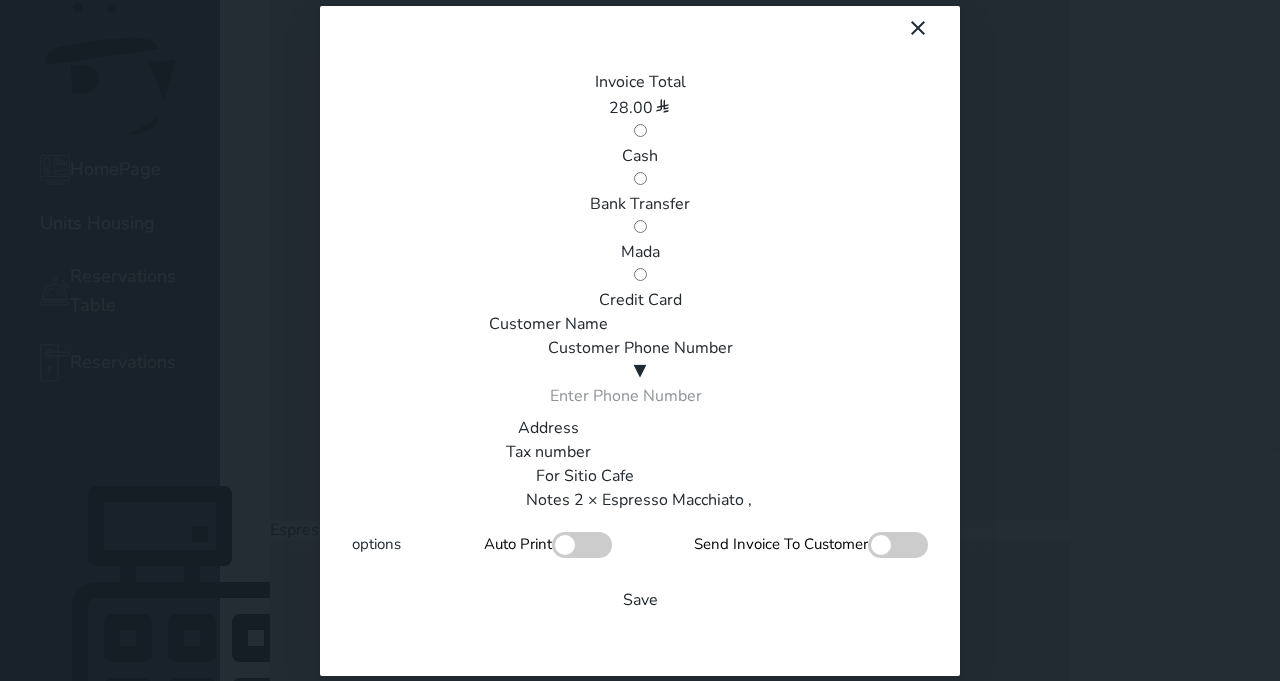 scroll, scrollTop: 0, scrollLeft: 0, axis: both 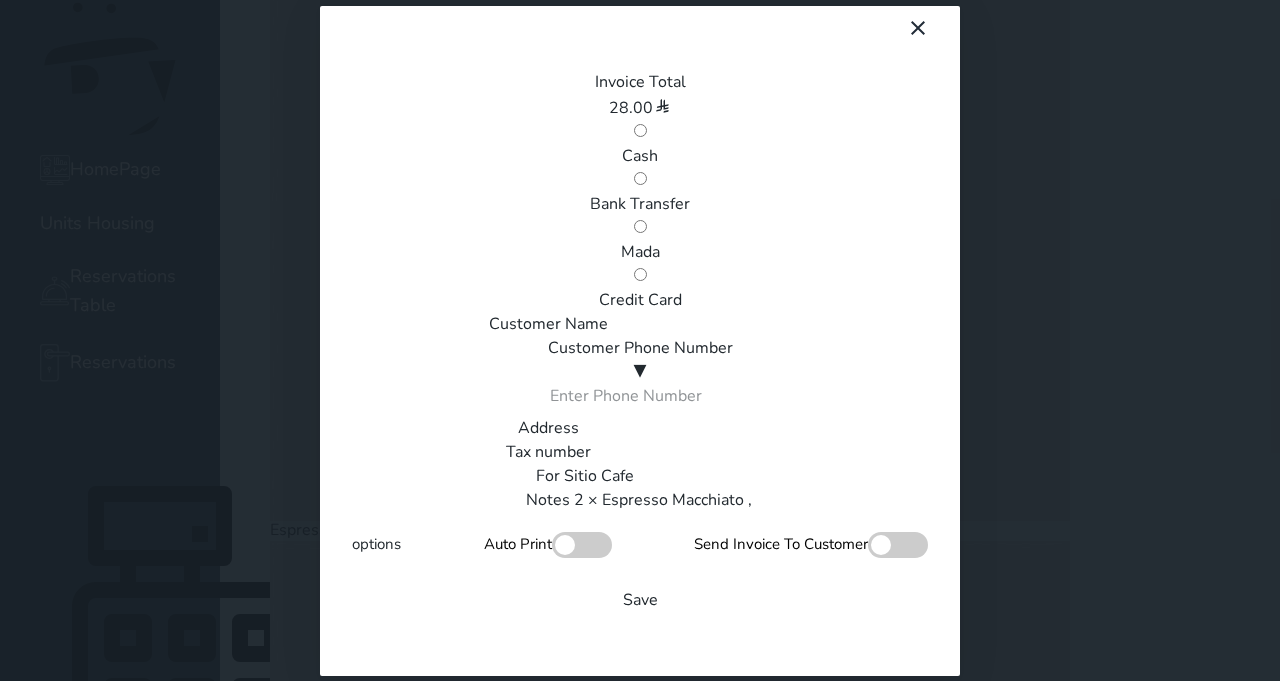 click on "Mada" at bounding box center [640, 252] 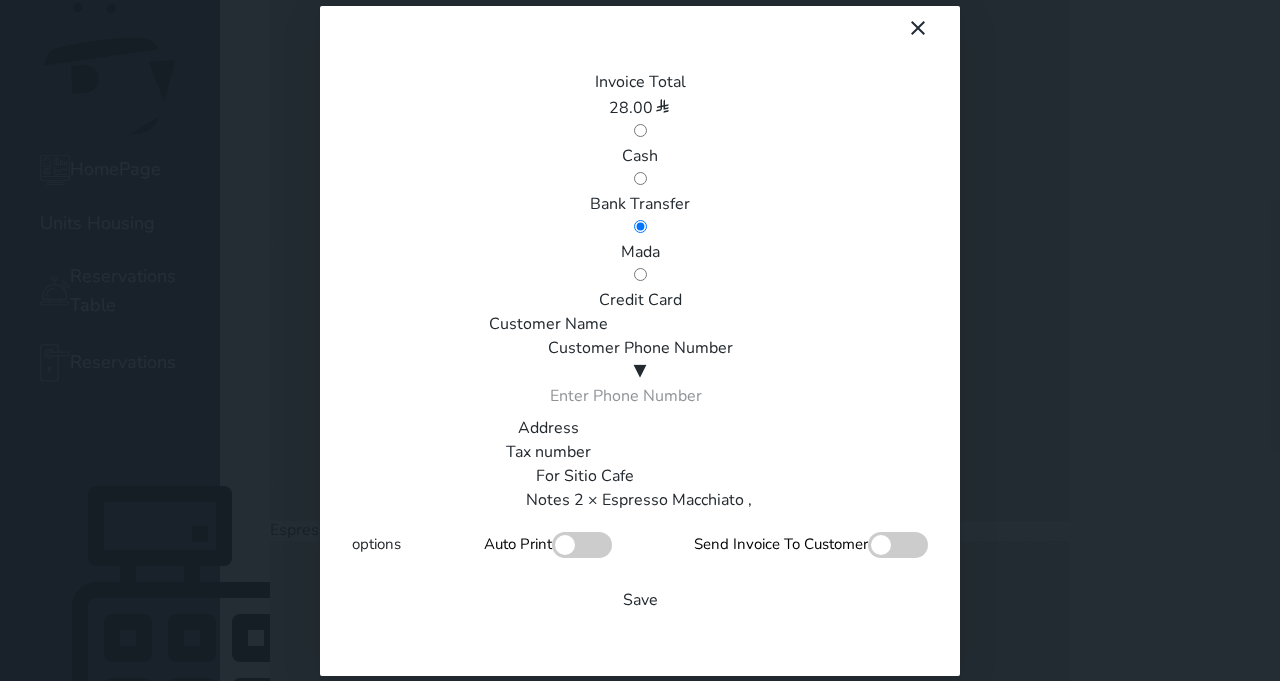 scroll, scrollTop: 340, scrollLeft: 0, axis: vertical 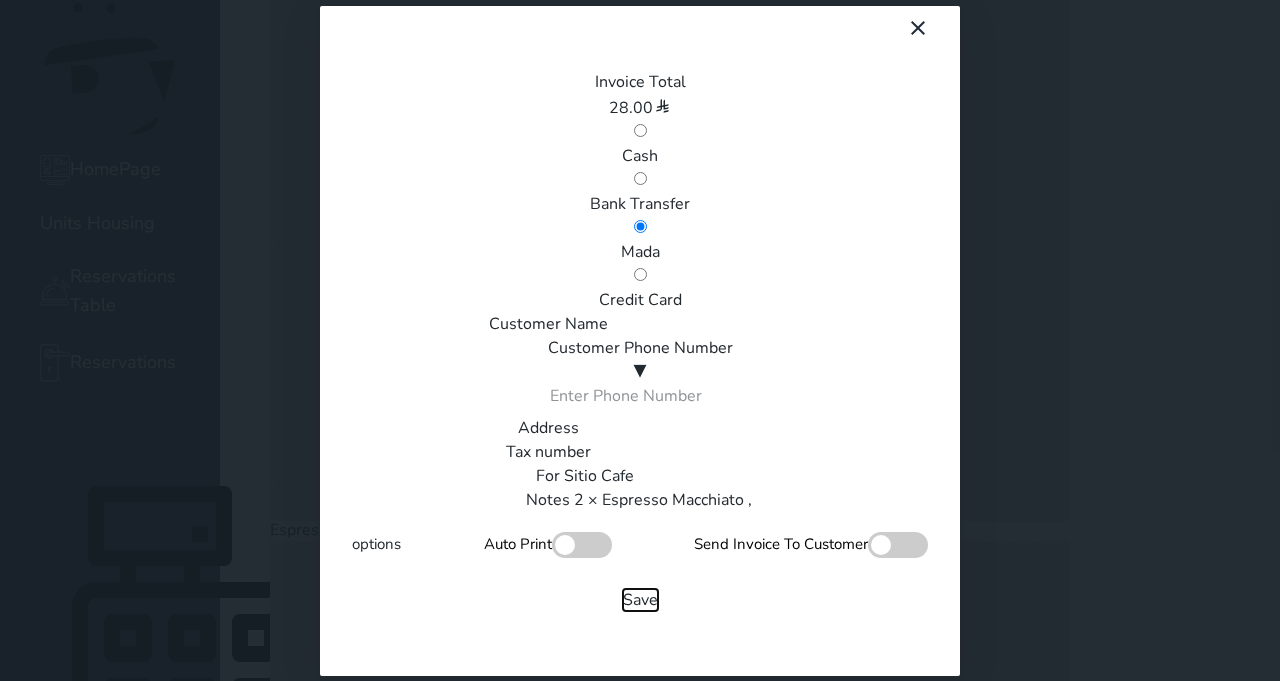 click on "Save" at bounding box center (640, 600) 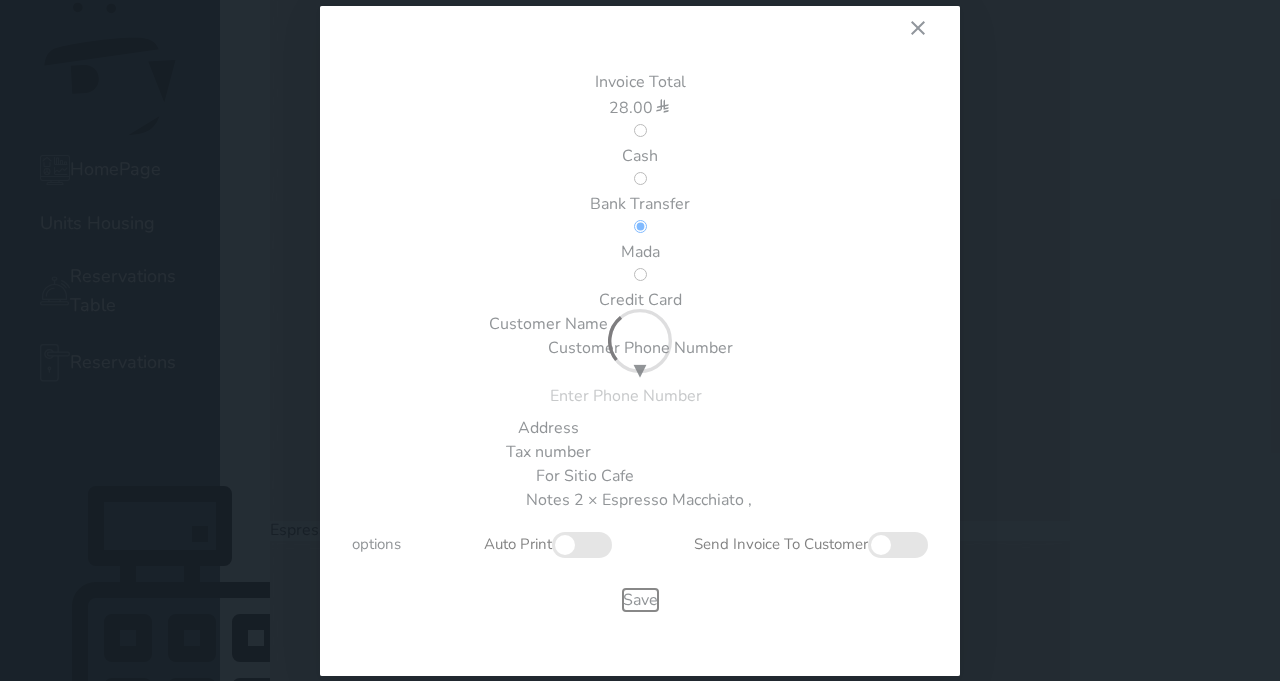 type 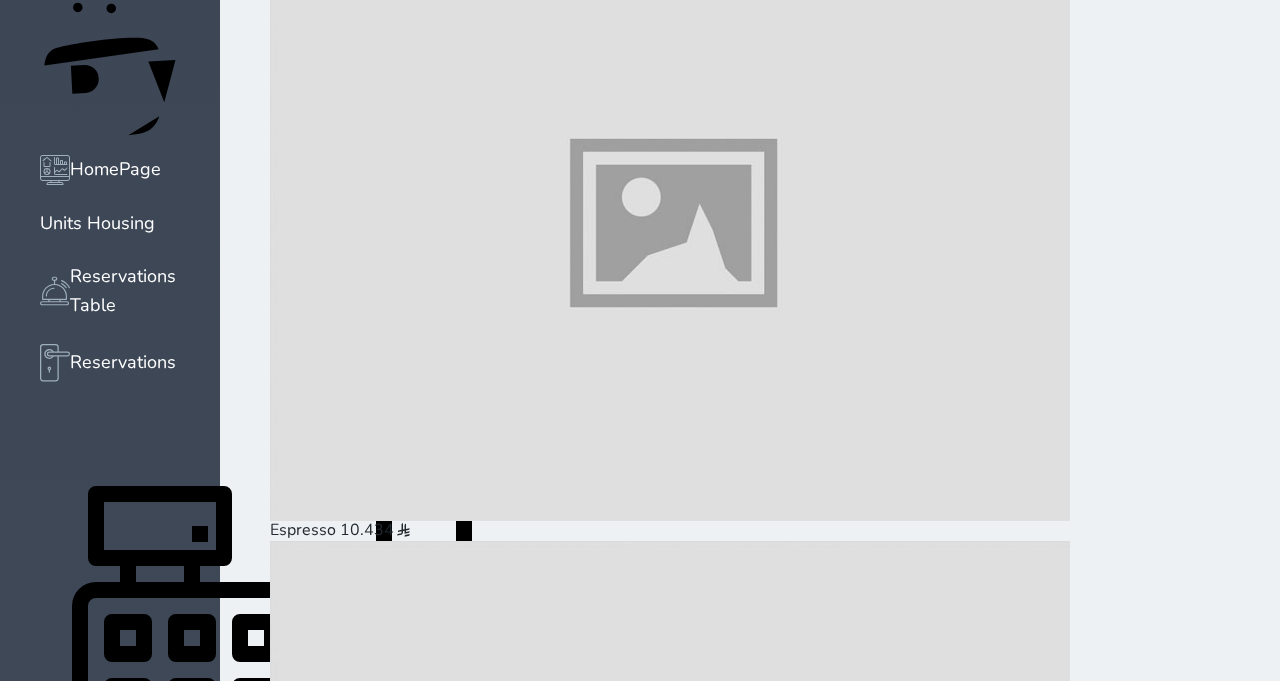 scroll, scrollTop: 696, scrollLeft: 0, axis: vertical 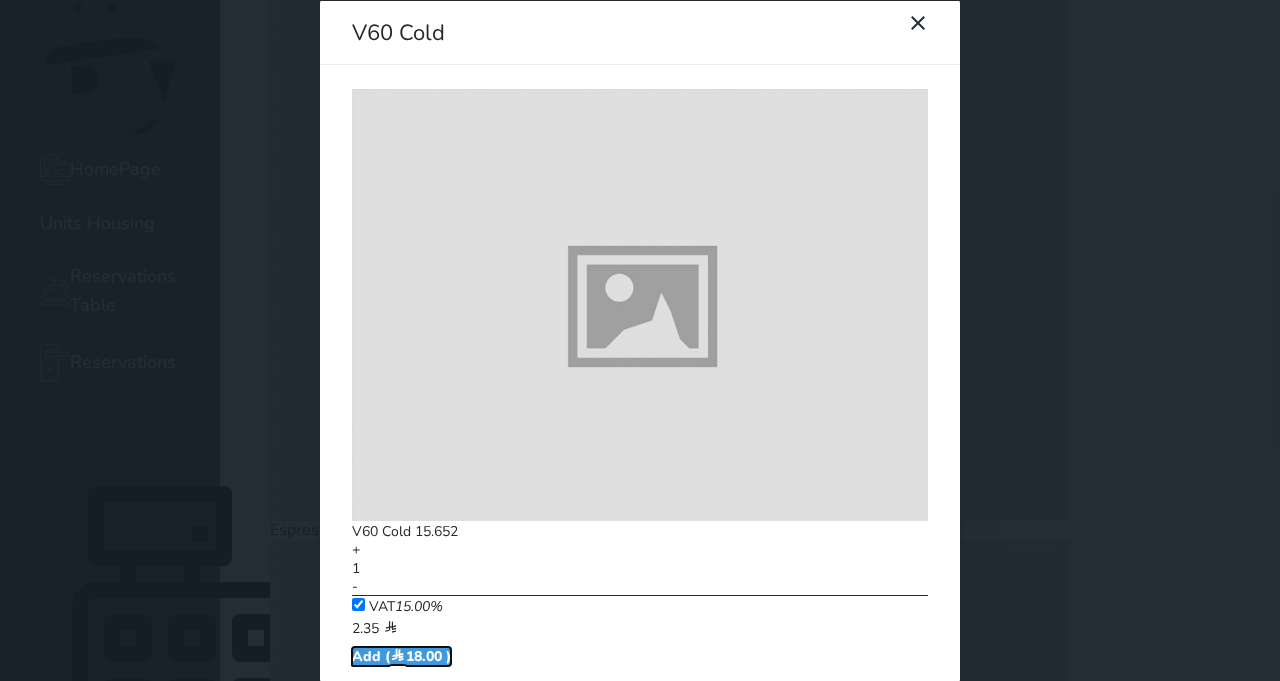 click on "Add  (    18.00 )" at bounding box center (401, 655) 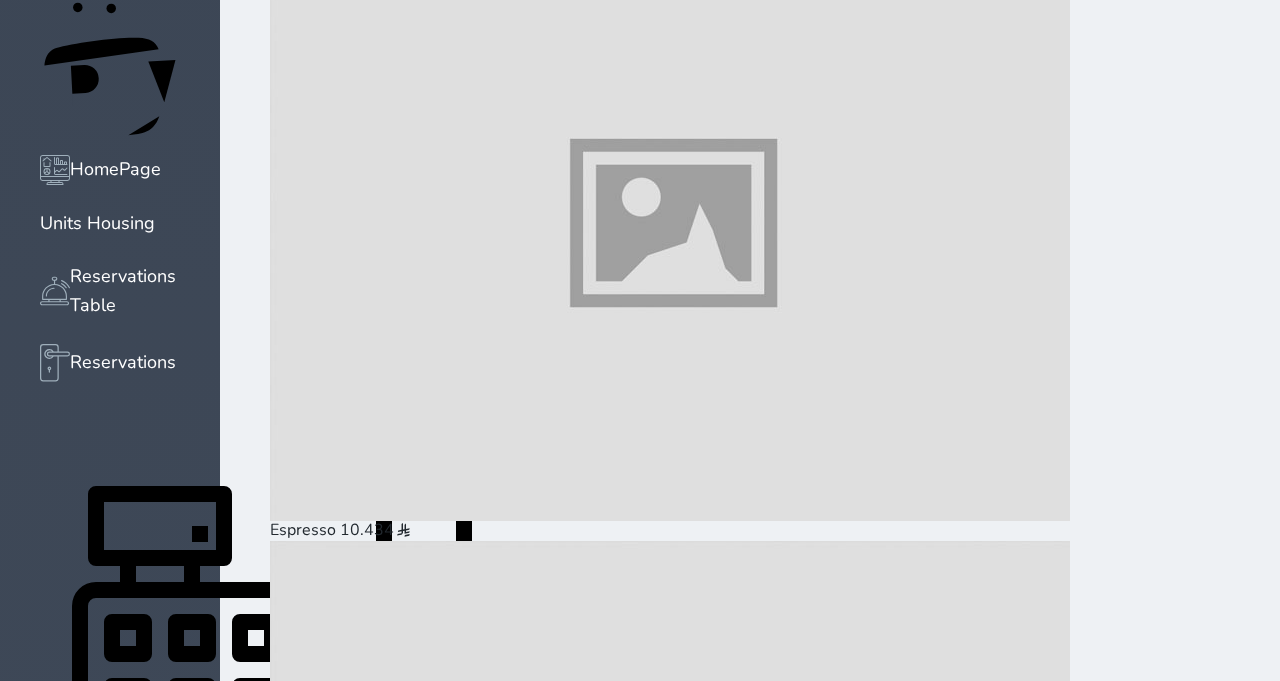 click on "Pay (18.00  )" at bounding box center (323, 38810) 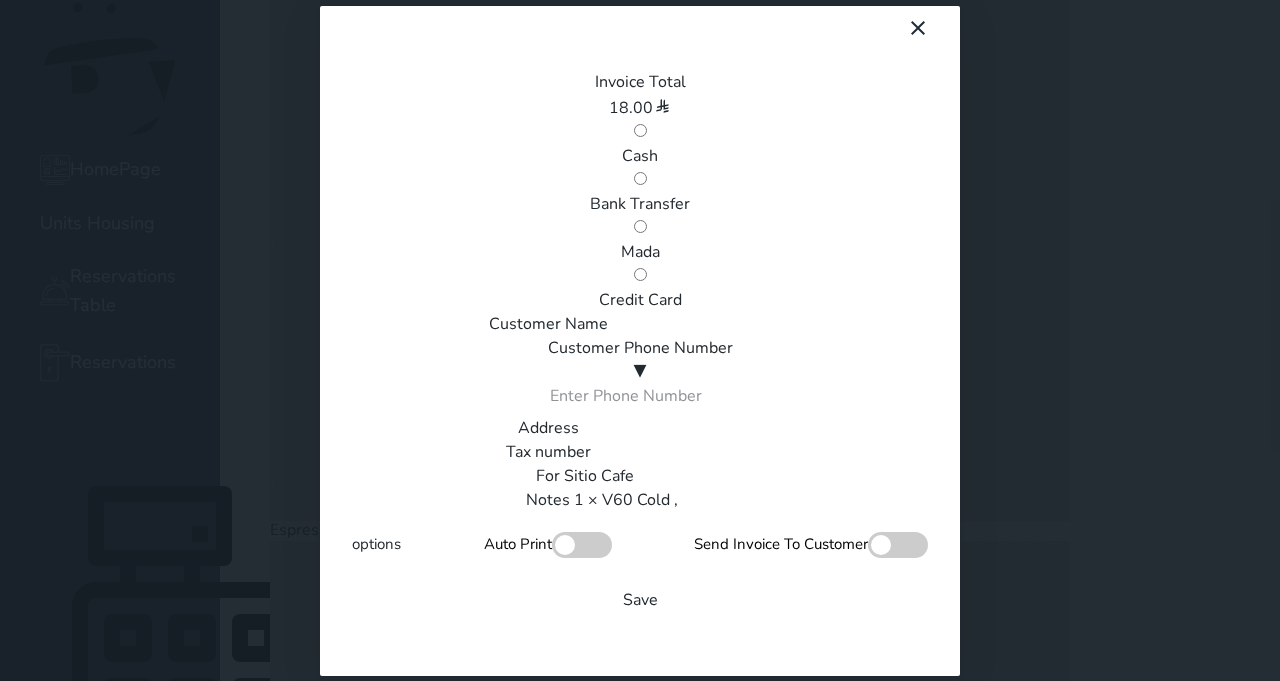 scroll, scrollTop: 0, scrollLeft: 0, axis: both 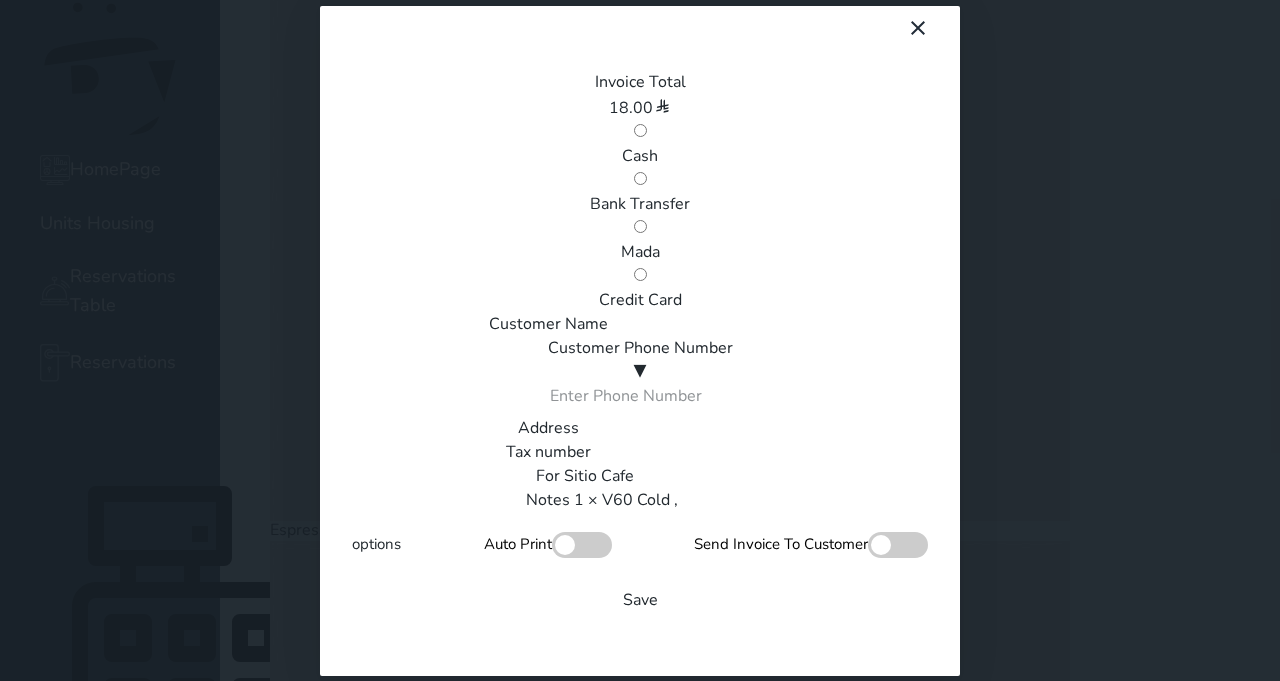 click on "Mada" at bounding box center (640, 252) 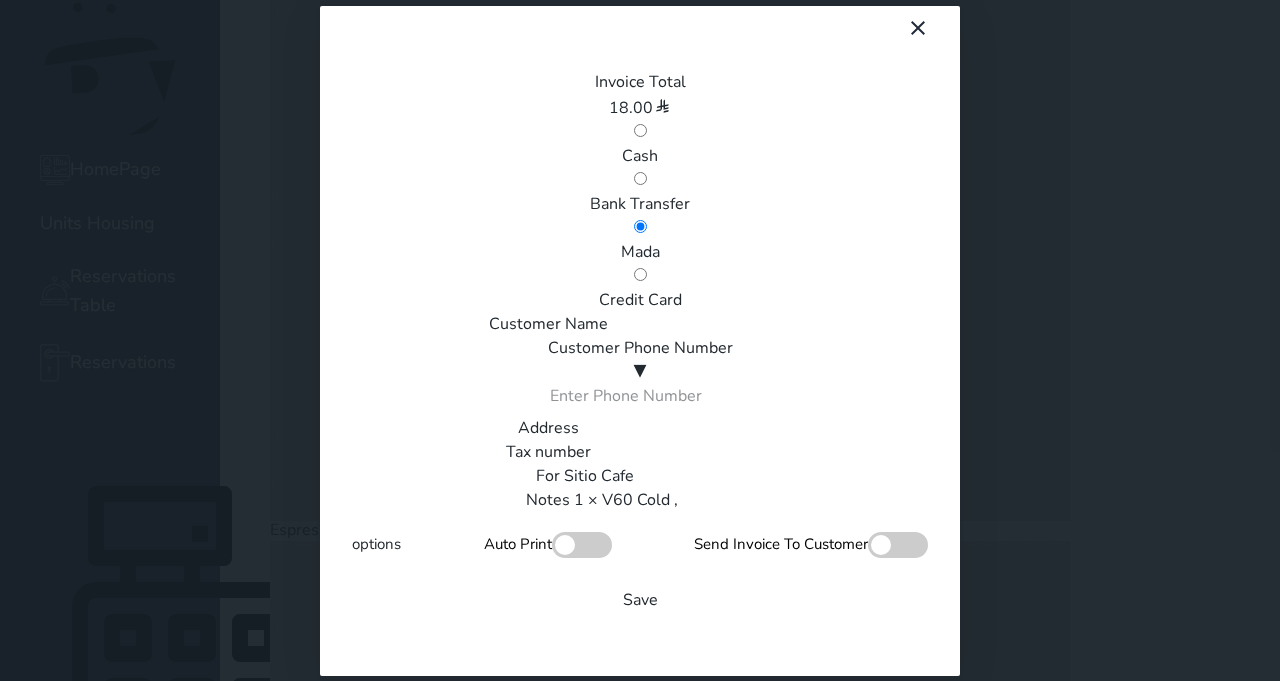 scroll, scrollTop: 340, scrollLeft: 0, axis: vertical 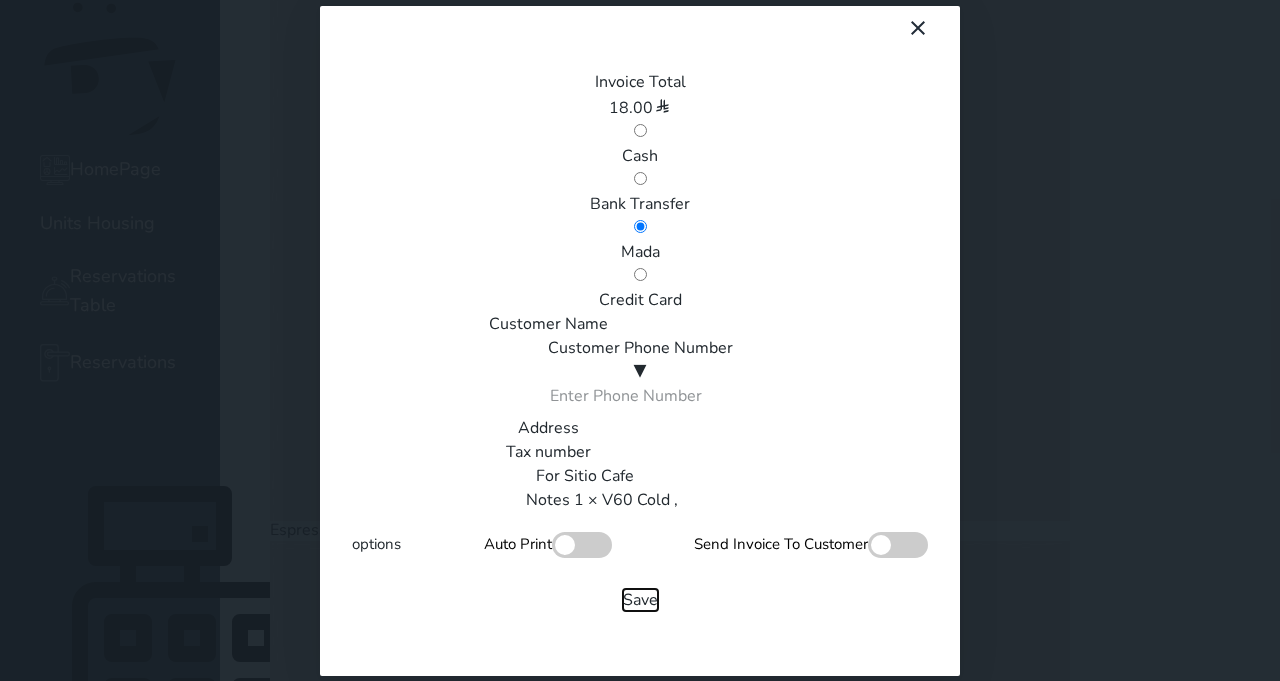 click on "Save" at bounding box center [640, 600] 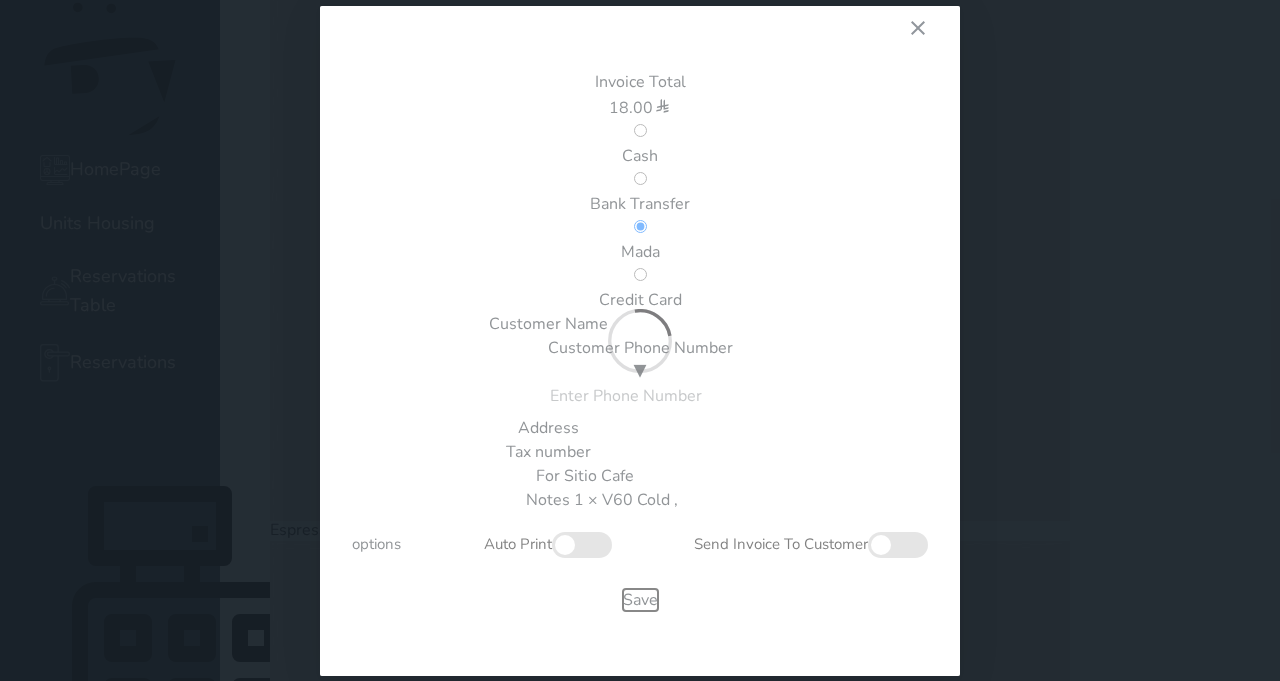 type 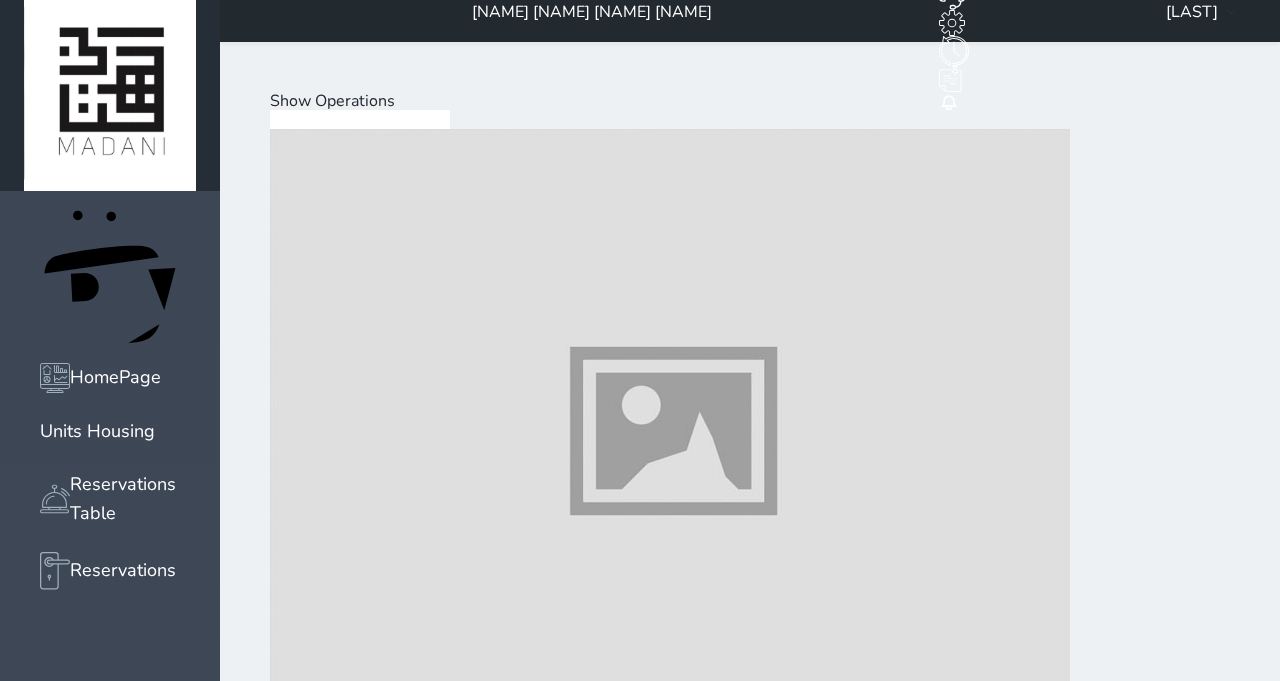 scroll, scrollTop: 0, scrollLeft: 0, axis: both 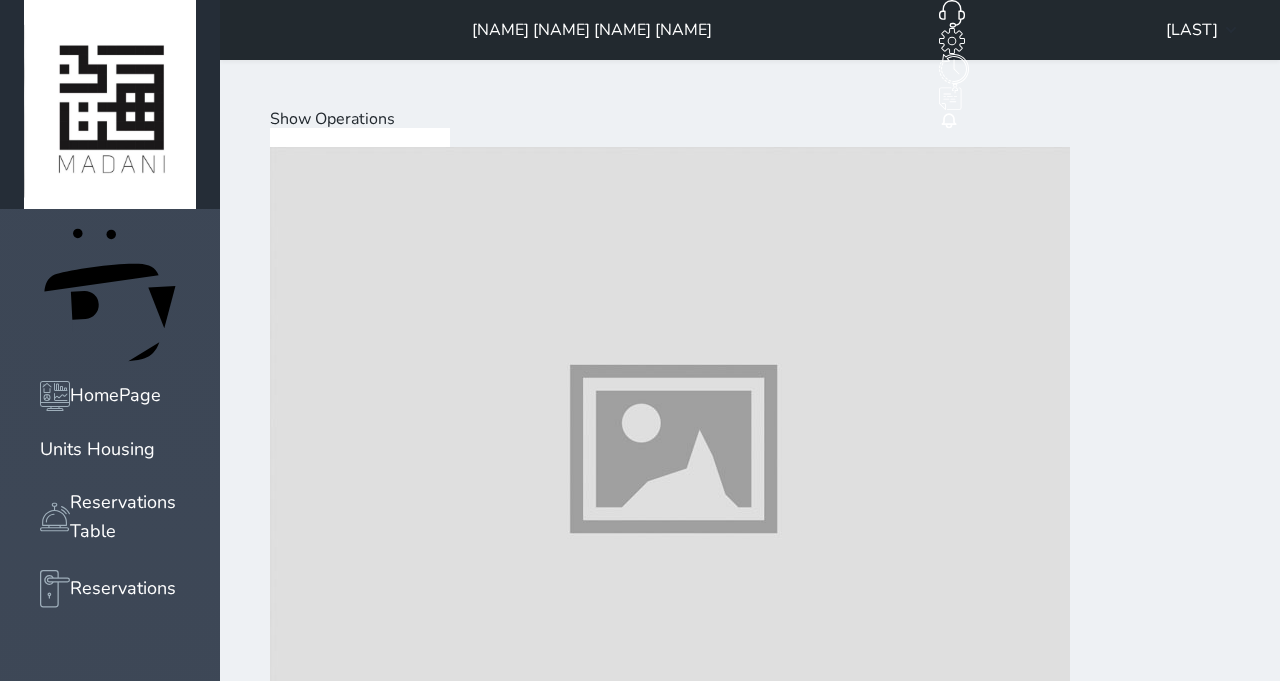click at bounding box center [670, 12234] 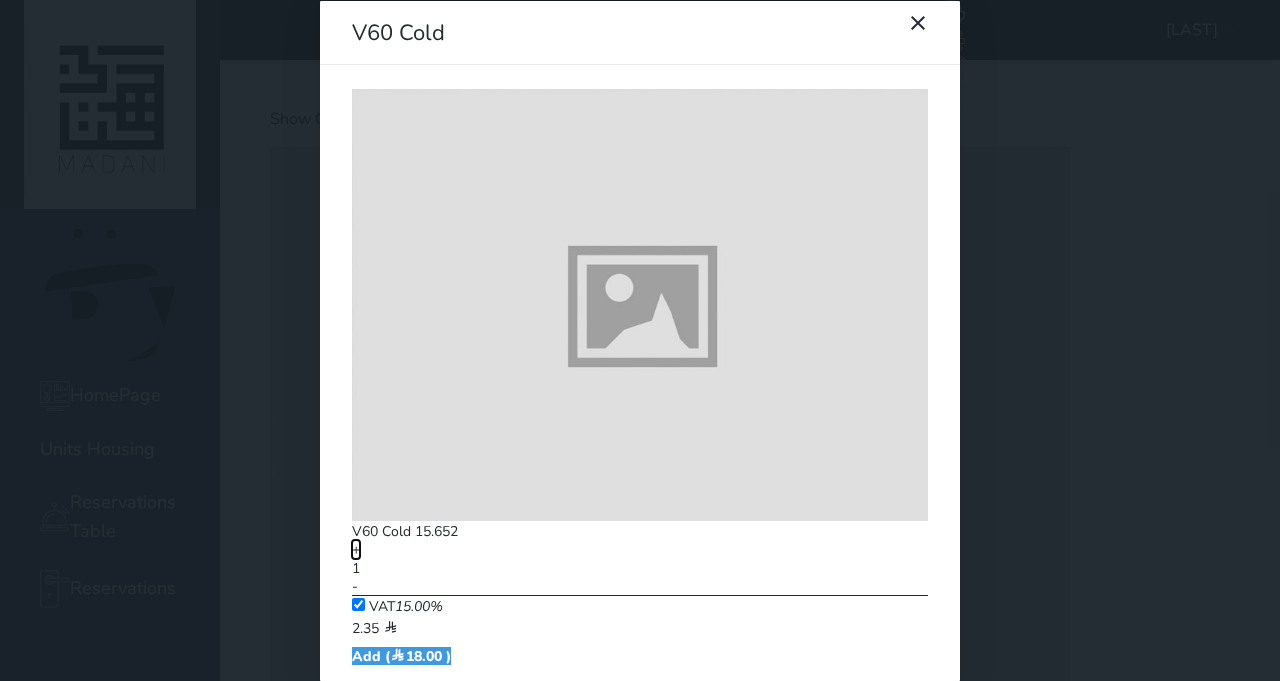 click on "+" at bounding box center (356, 549) 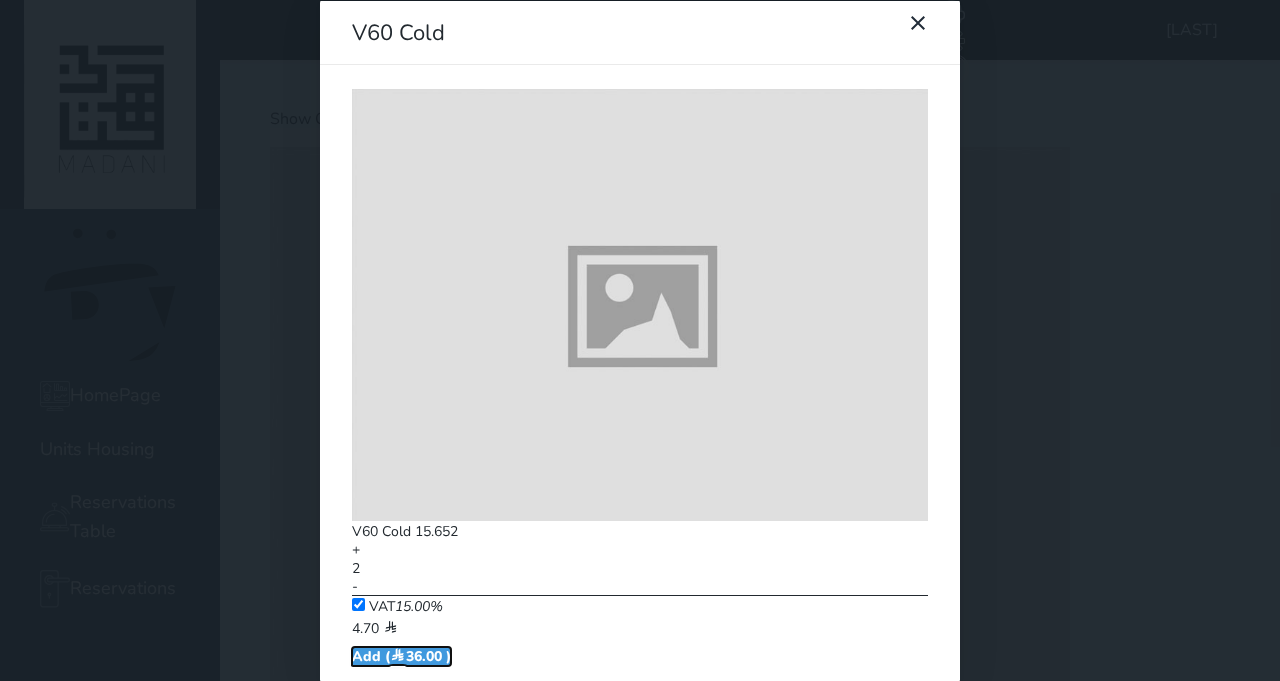 click on "Add  (    36.00 )" at bounding box center (401, 655) 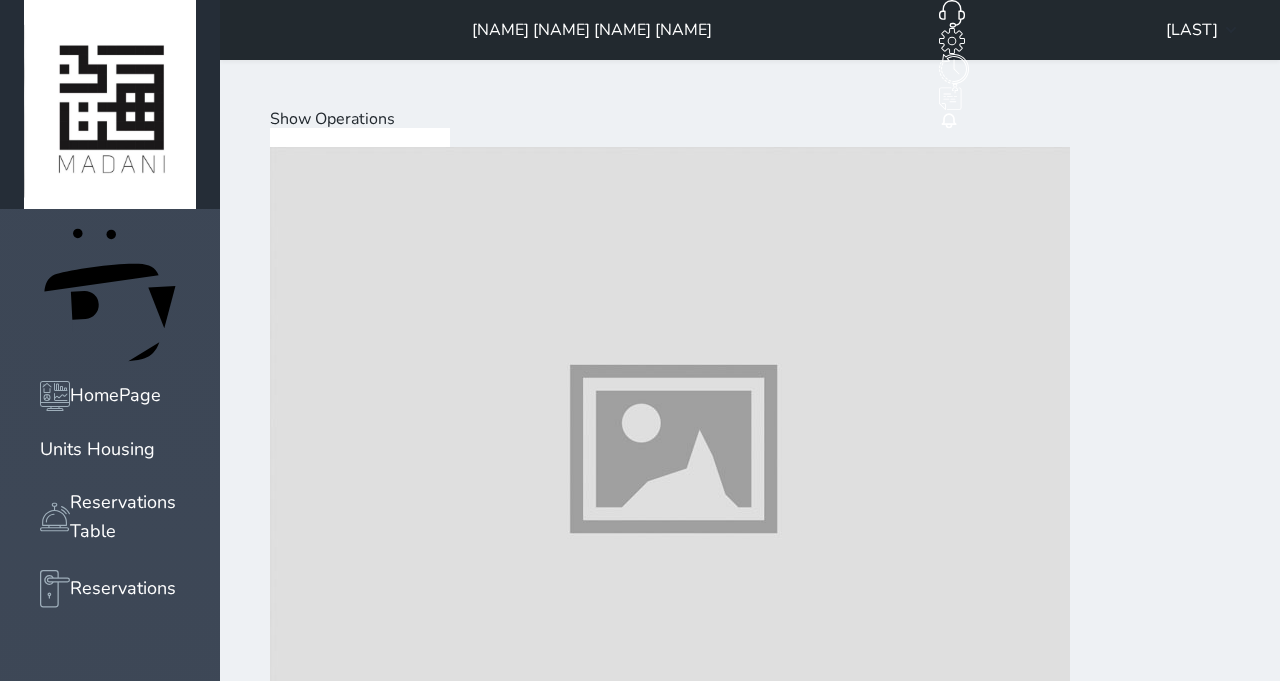 scroll, scrollTop: 758, scrollLeft: 0, axis: vertical 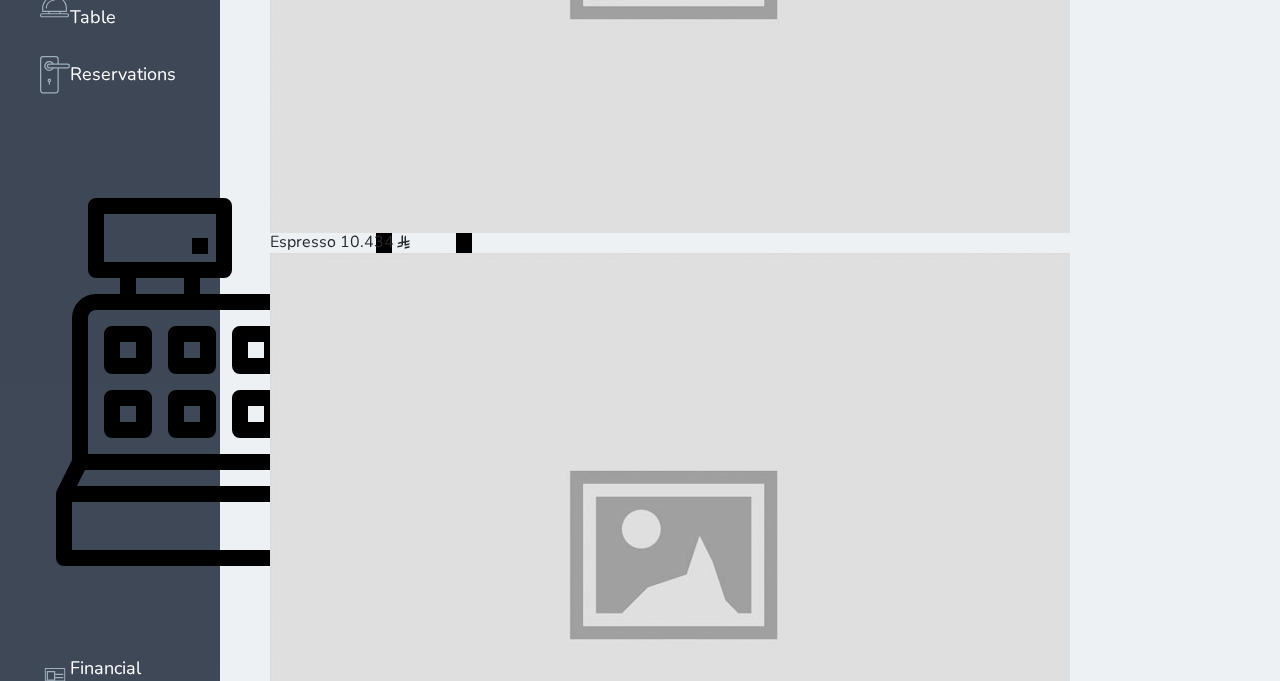 click on "Pay (36.00  )" at bounding box center [323, 38522] 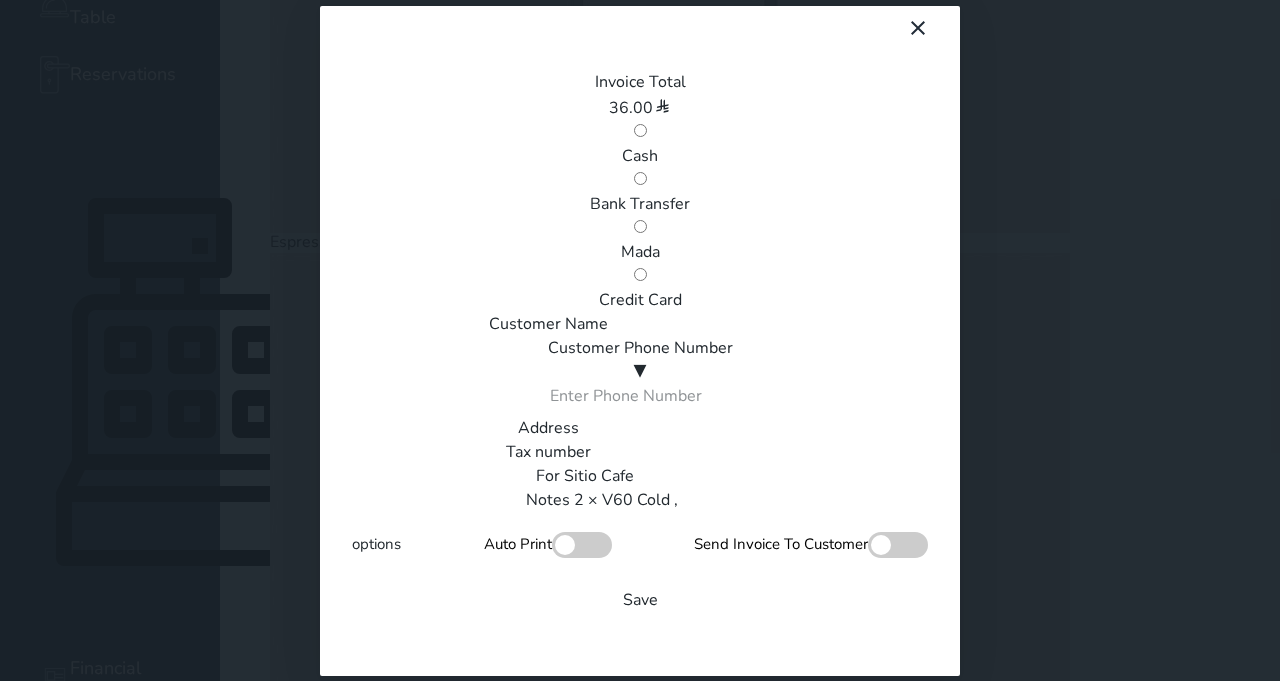 scroll, scrollTop: 0, scrollLeft: 0, axis: both 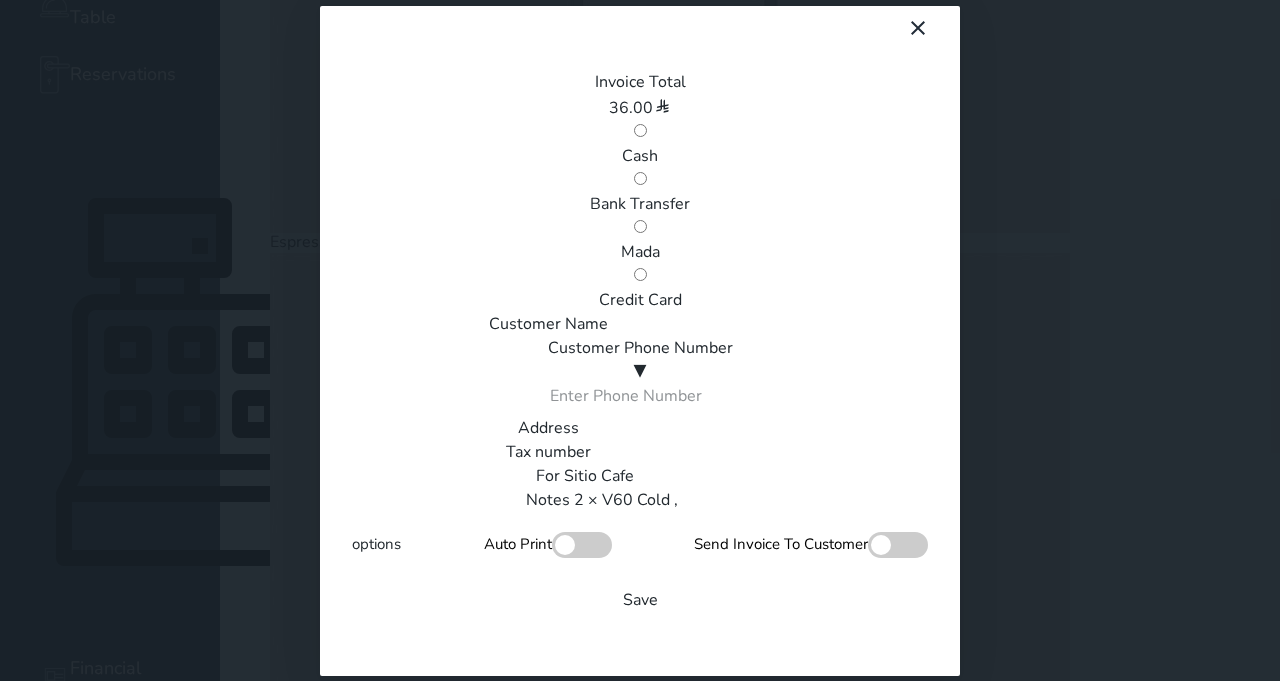 click on "Cash" at bounding box center [640, 156] 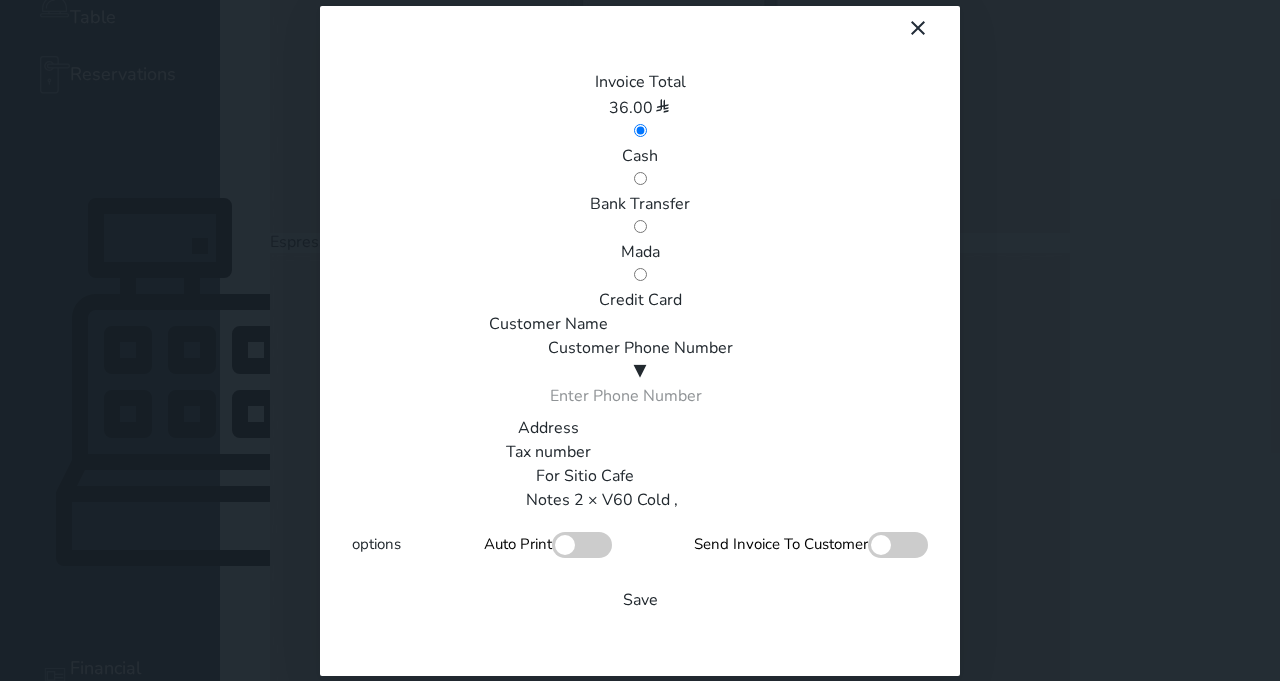 scroll, scrollTop: 340, scrollLeft: 0, axis: vertical 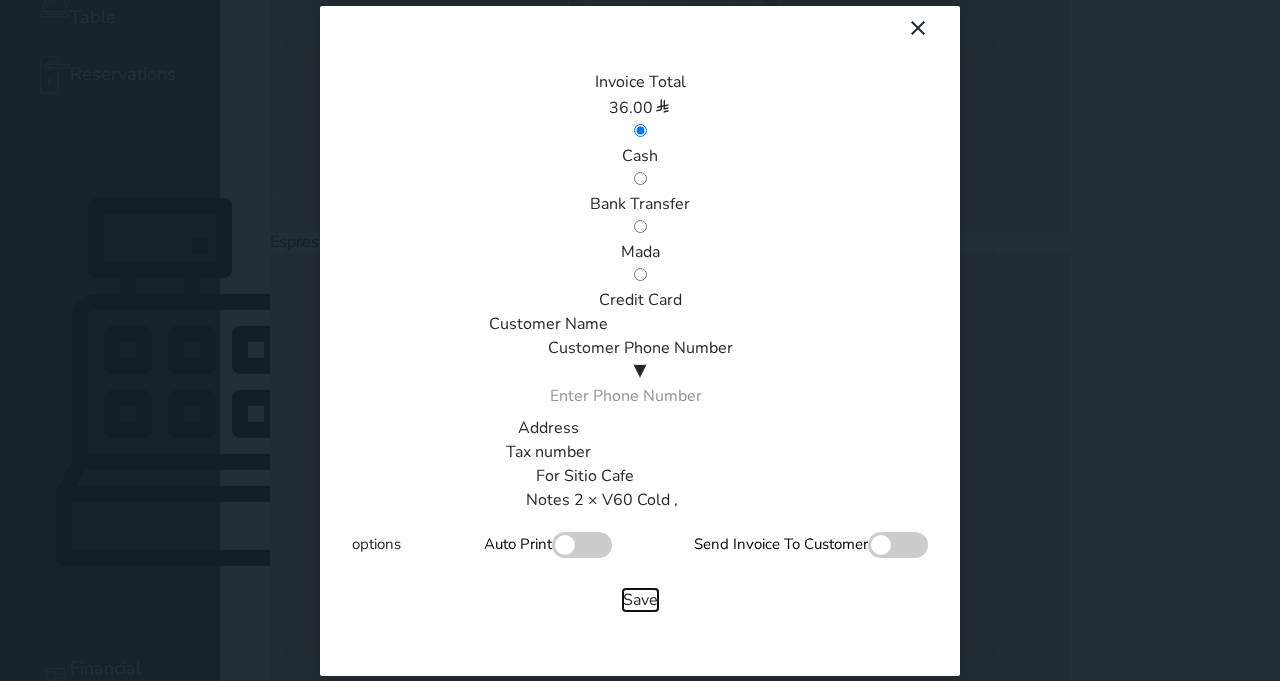 click on "Save" at bounding box center [640, 600] 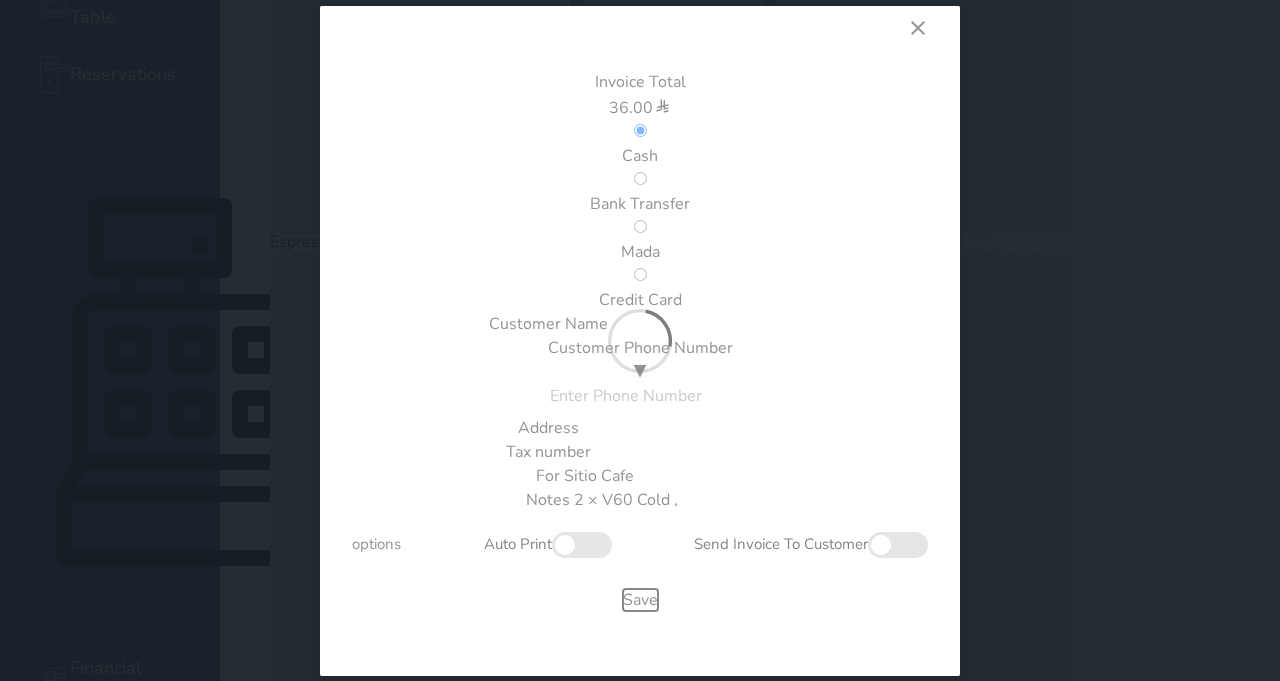 type 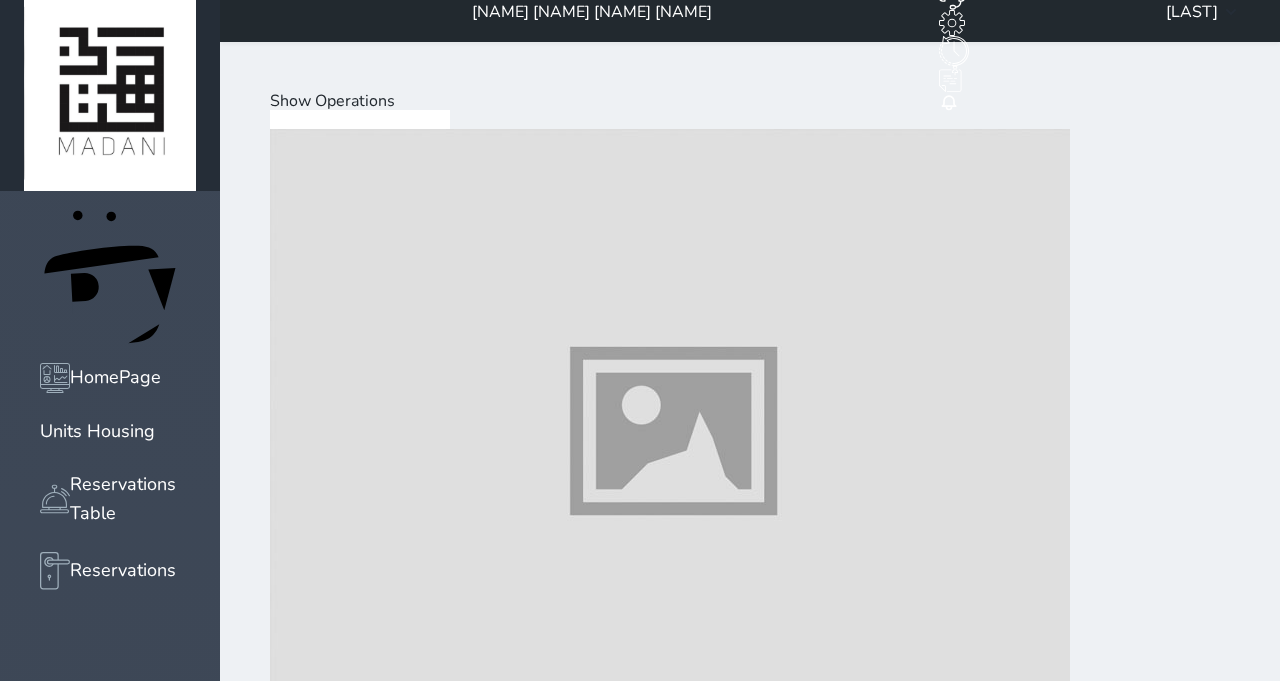 scroll, scrollTop: 0, scrollLeft: 0, axis: both 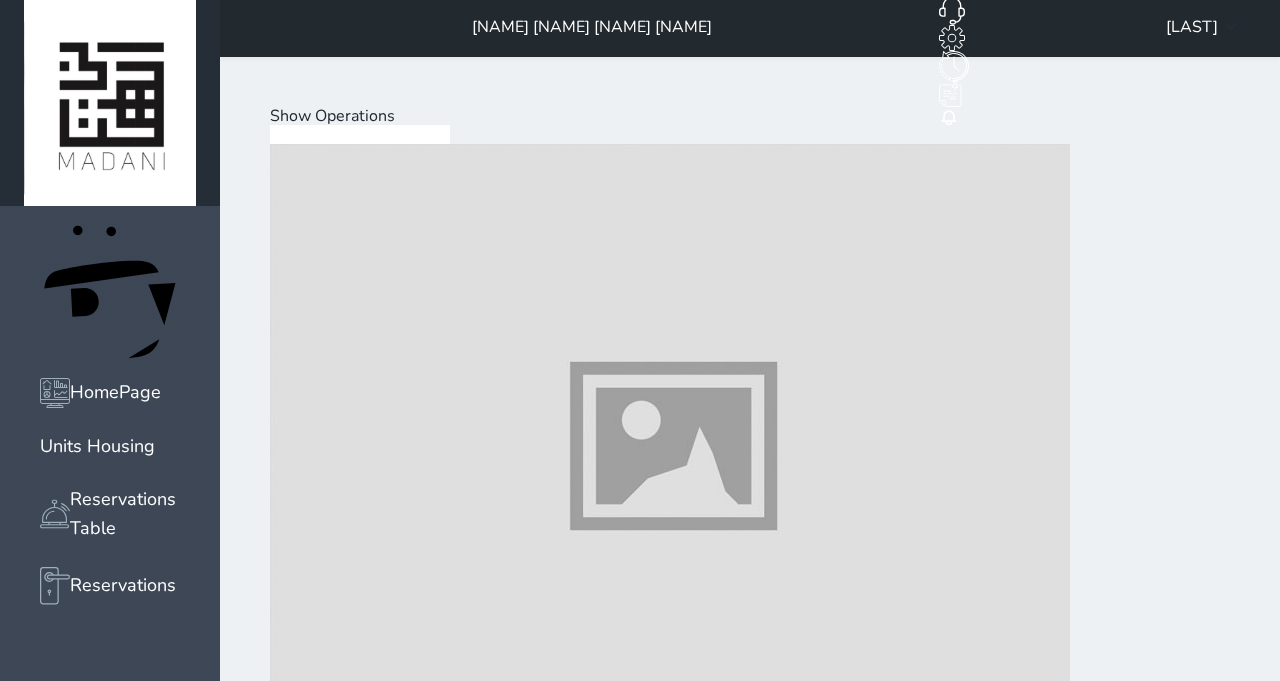click at bounding box center (670, 20917) 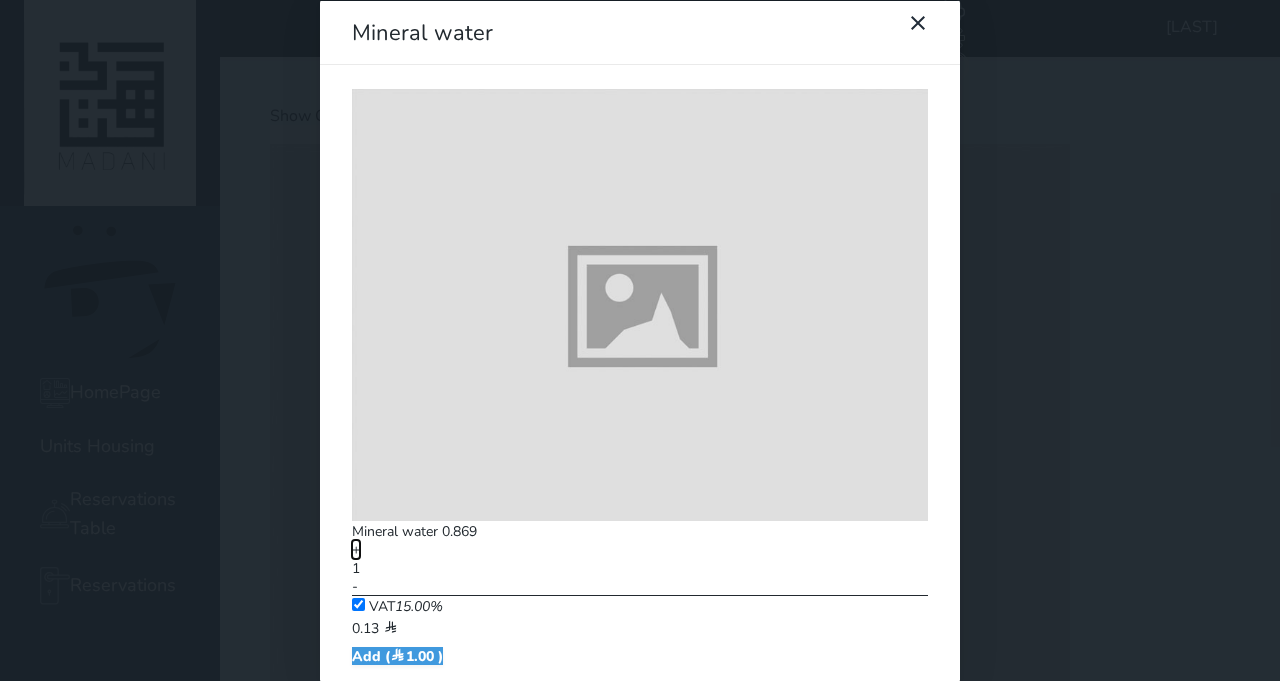 click on "+" at bounding box center (356, 549) 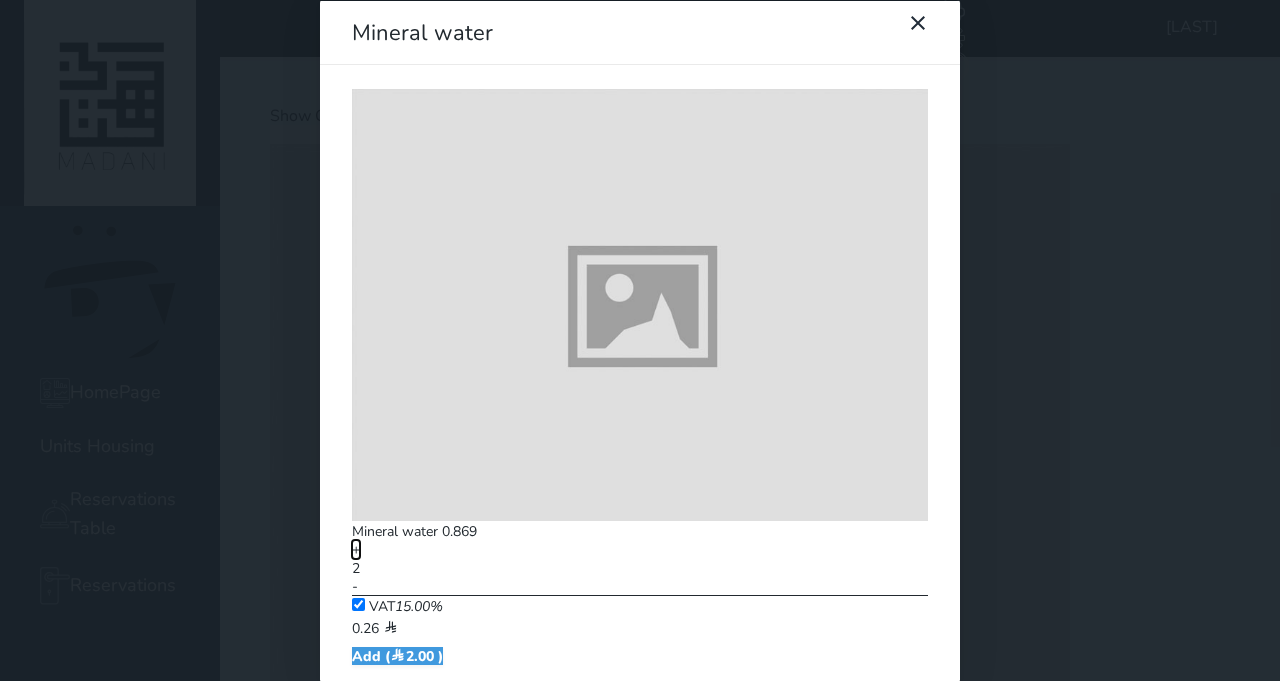 click on "+" at bounding box center (356, 549) 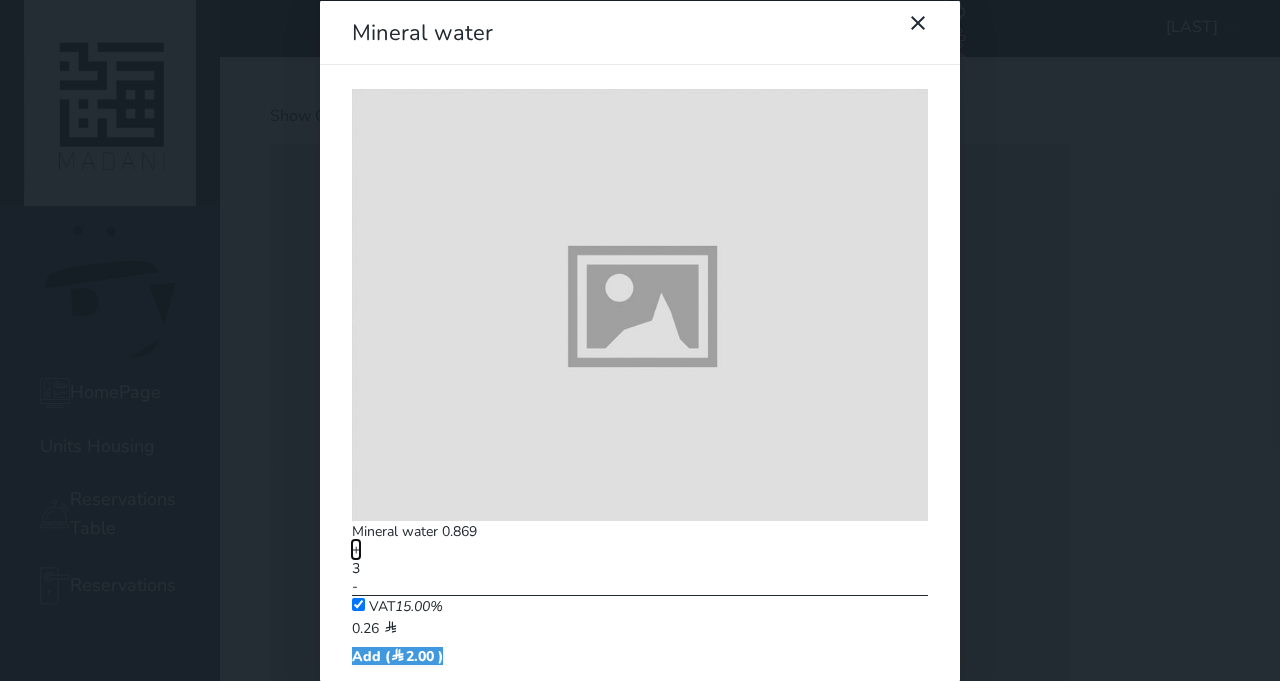 click on "+" at bounding box center (356, 549) 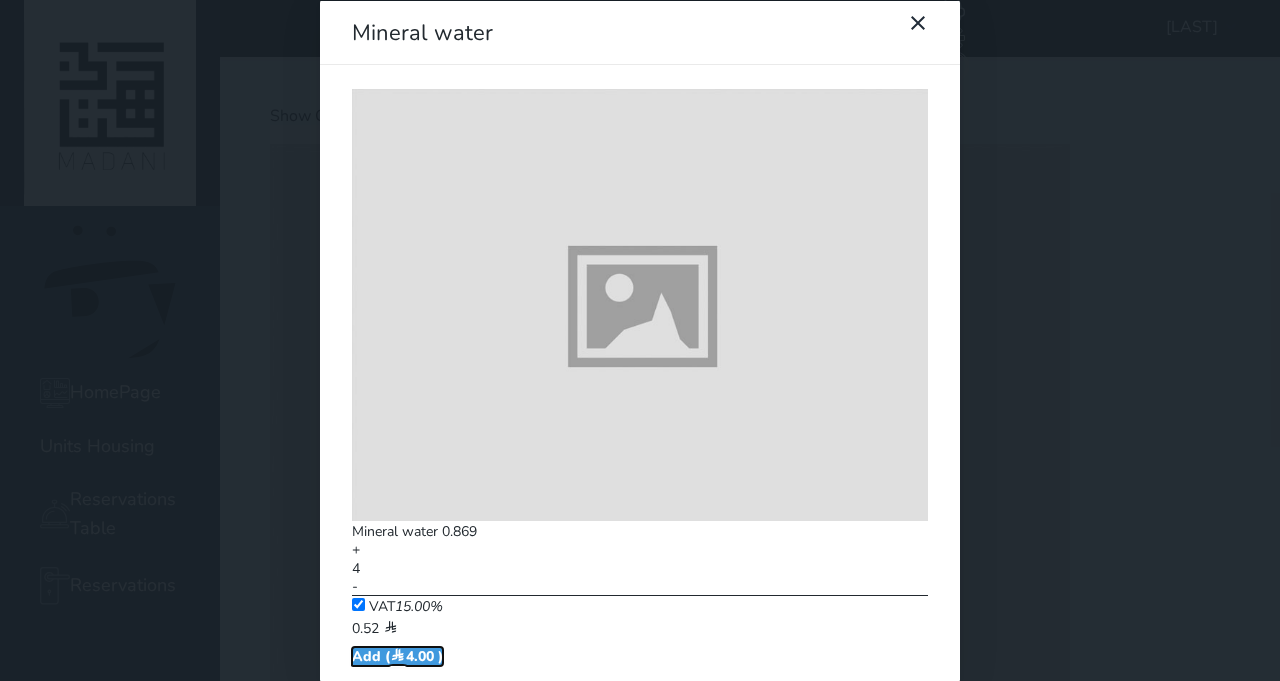 click on "Add  (    4.00 )" at bounding box center (397, 655) 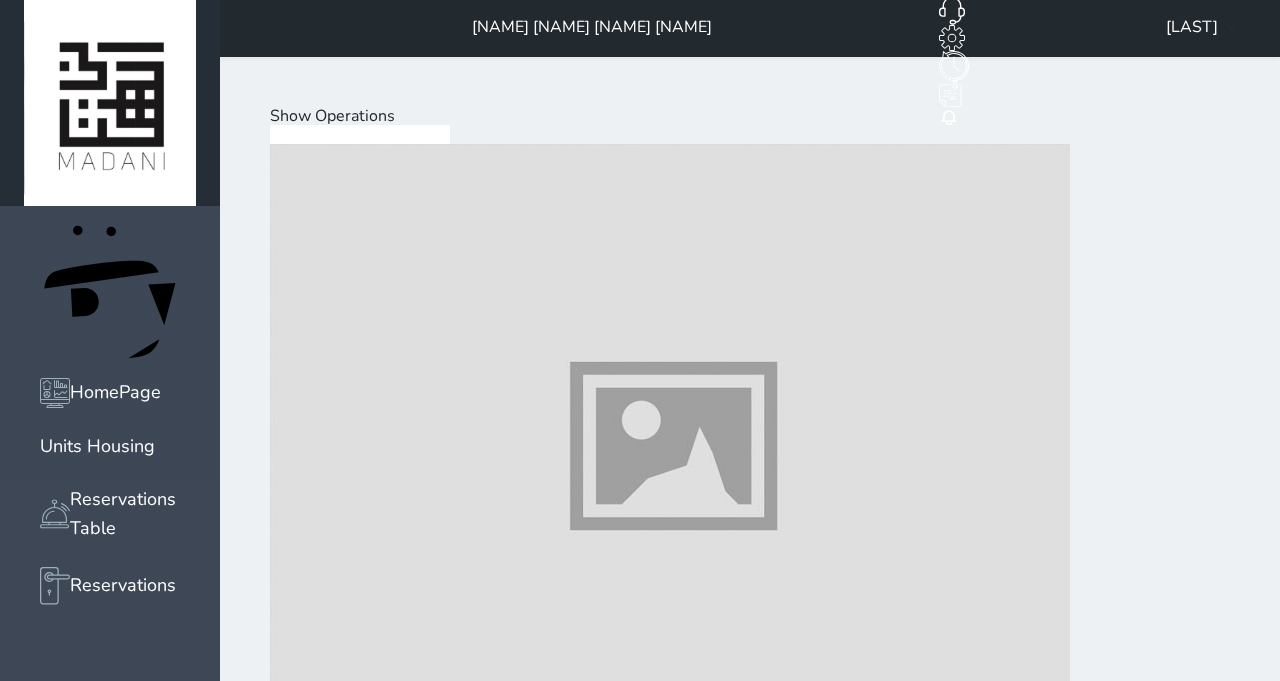 click at bounding box center (670, 21537) 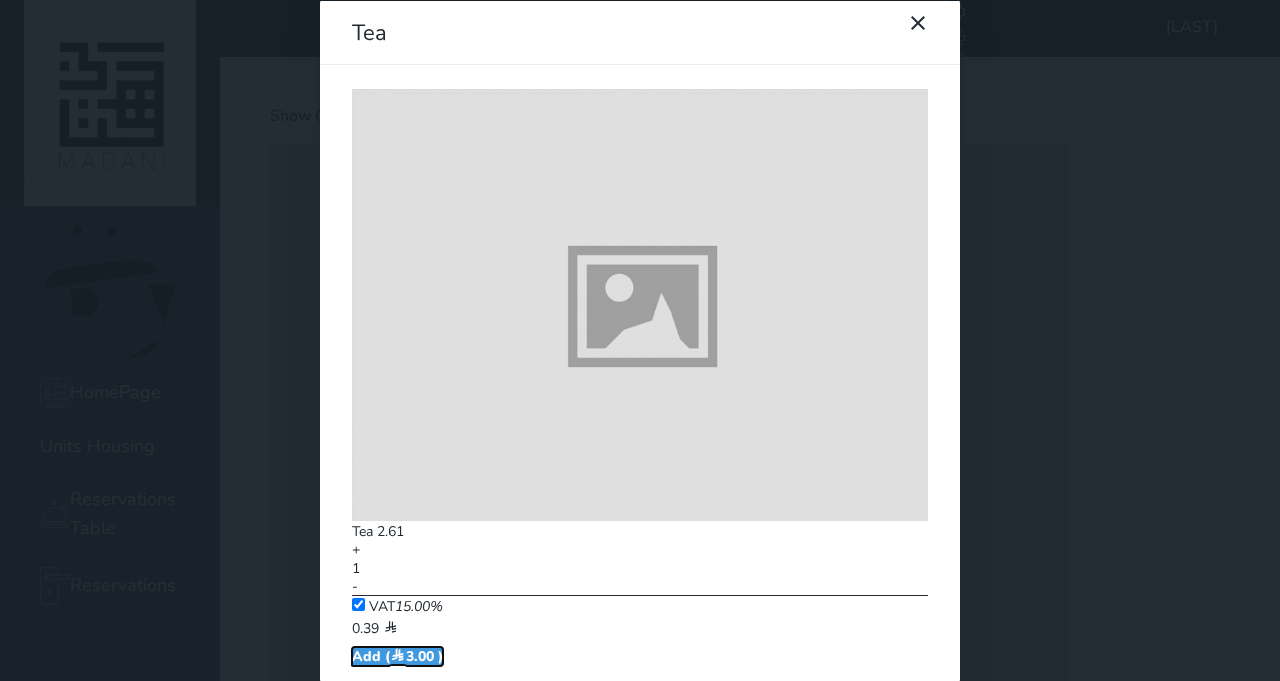 click on "Add  (    3.00 )" at bounding box center [397, 655] 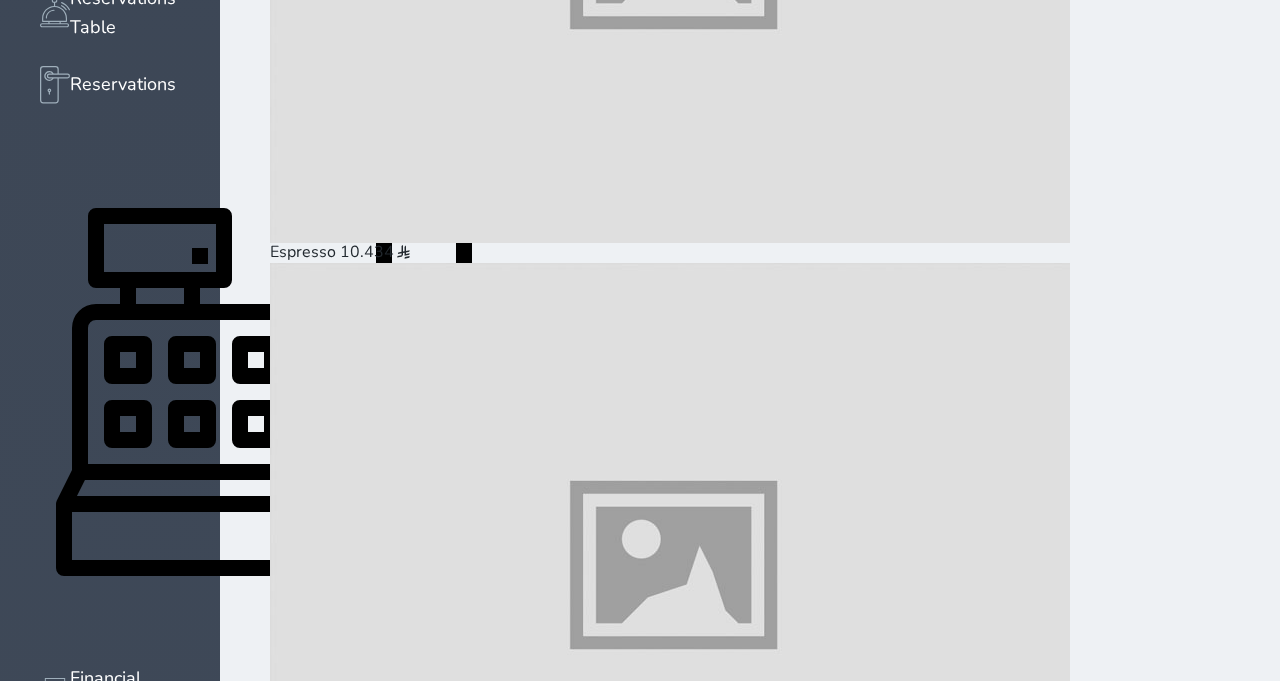 scroll, scrollTop: 514, scrollLeft: 0, axis: vertical 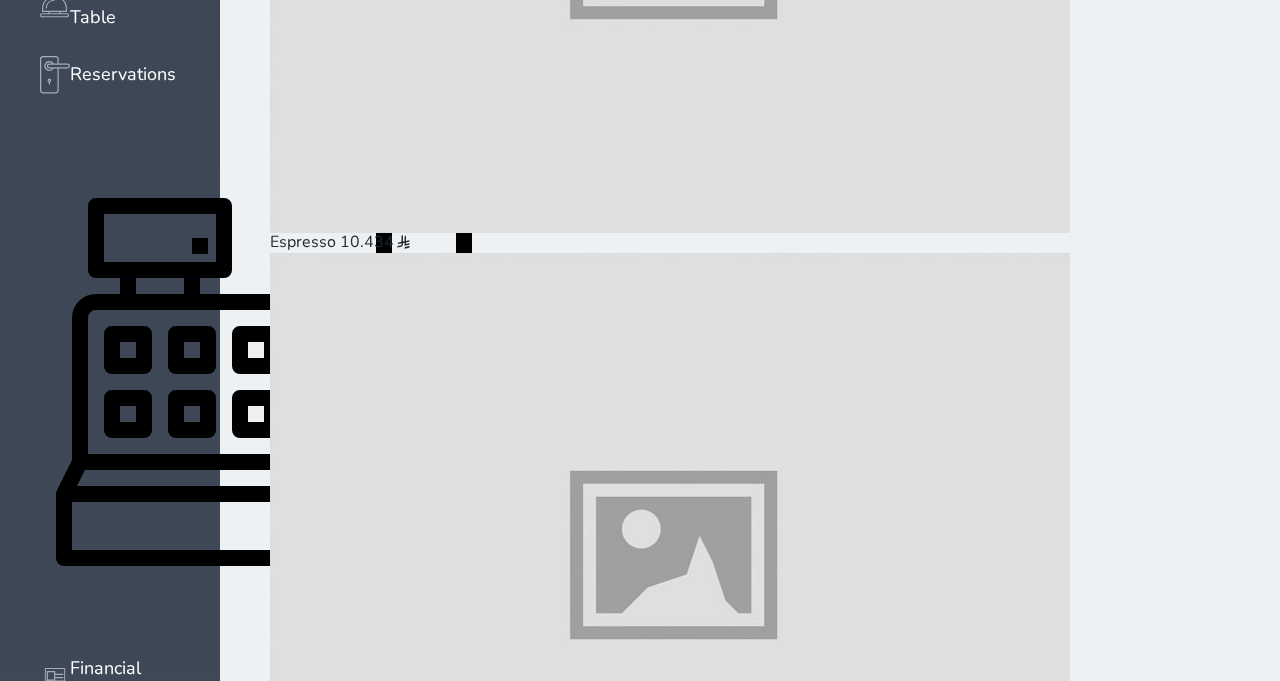 click on "Pay (7.00  )" at bounding box center (318, 38594) 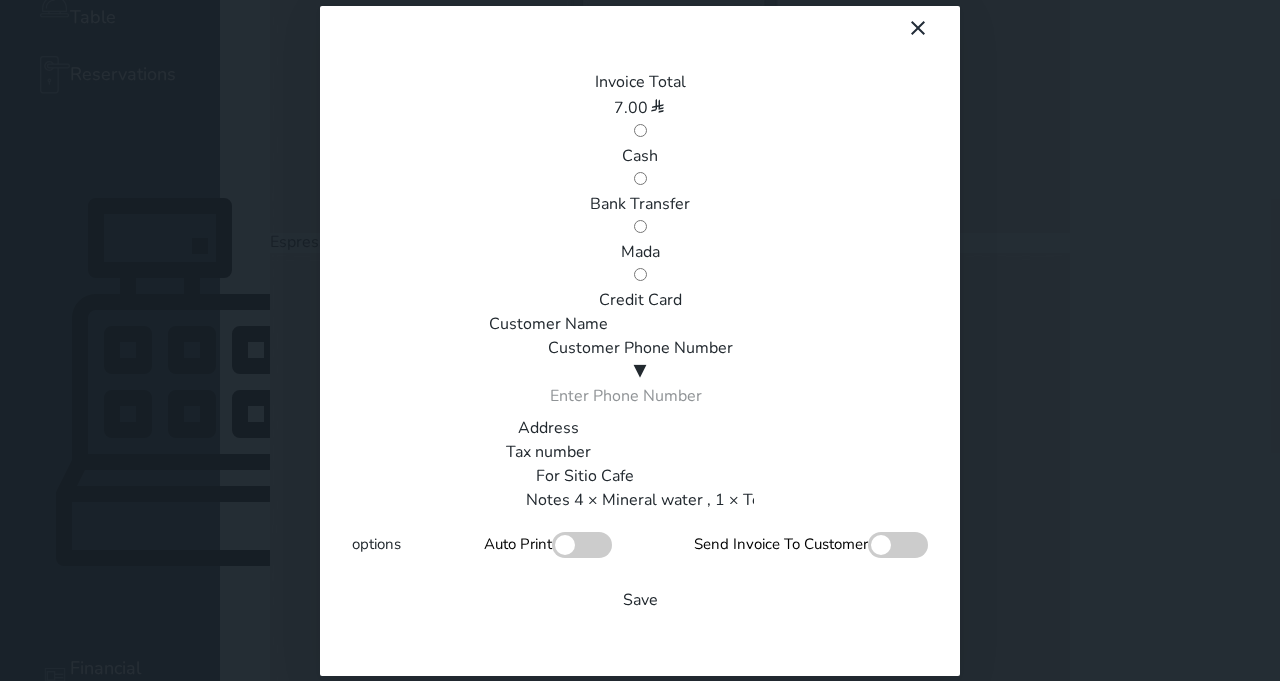 scroll, scrollTop: 0, scrollLeft: 0, axis: both 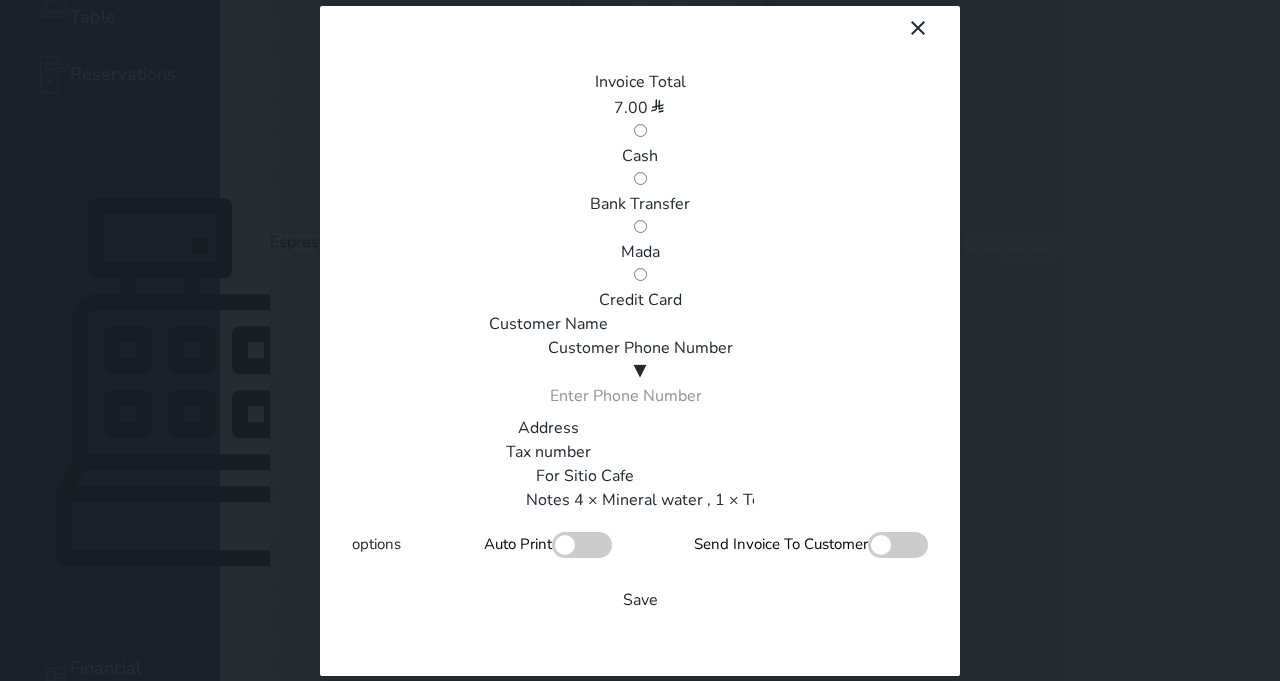 click on "Mada" at bounding box center [640, 252] 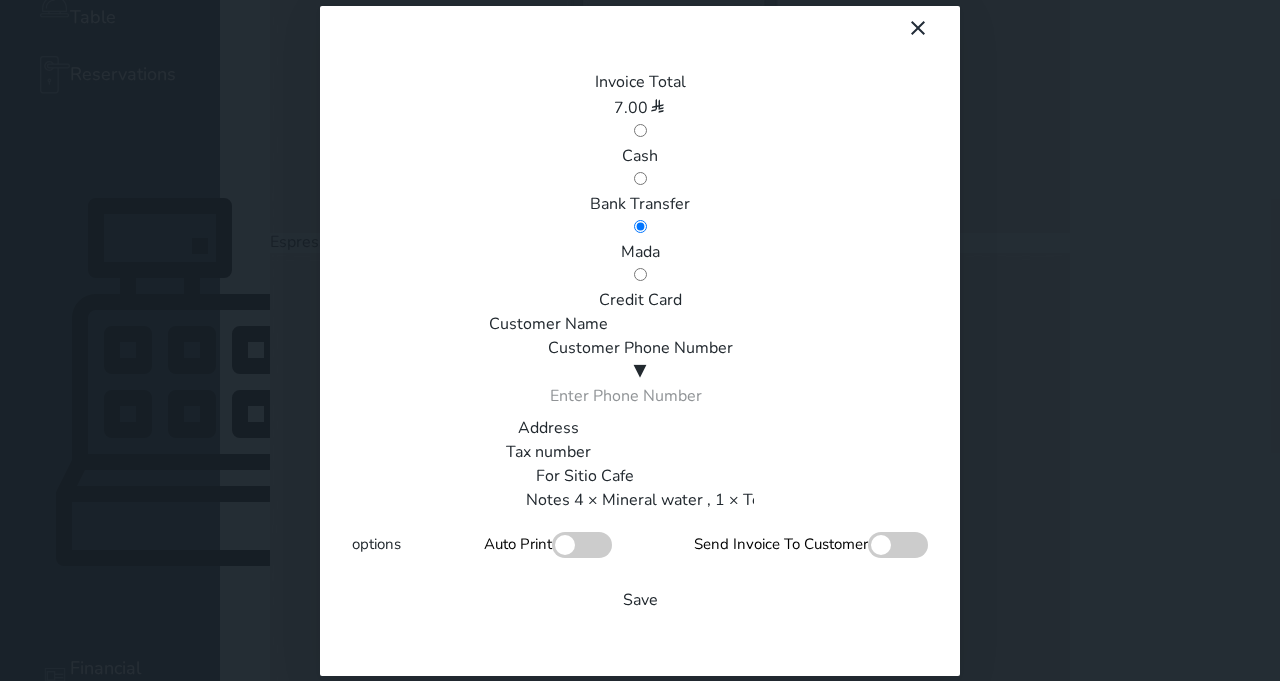 scroll, scrollTop: 340, scrollLeft: 0, axis: vertical 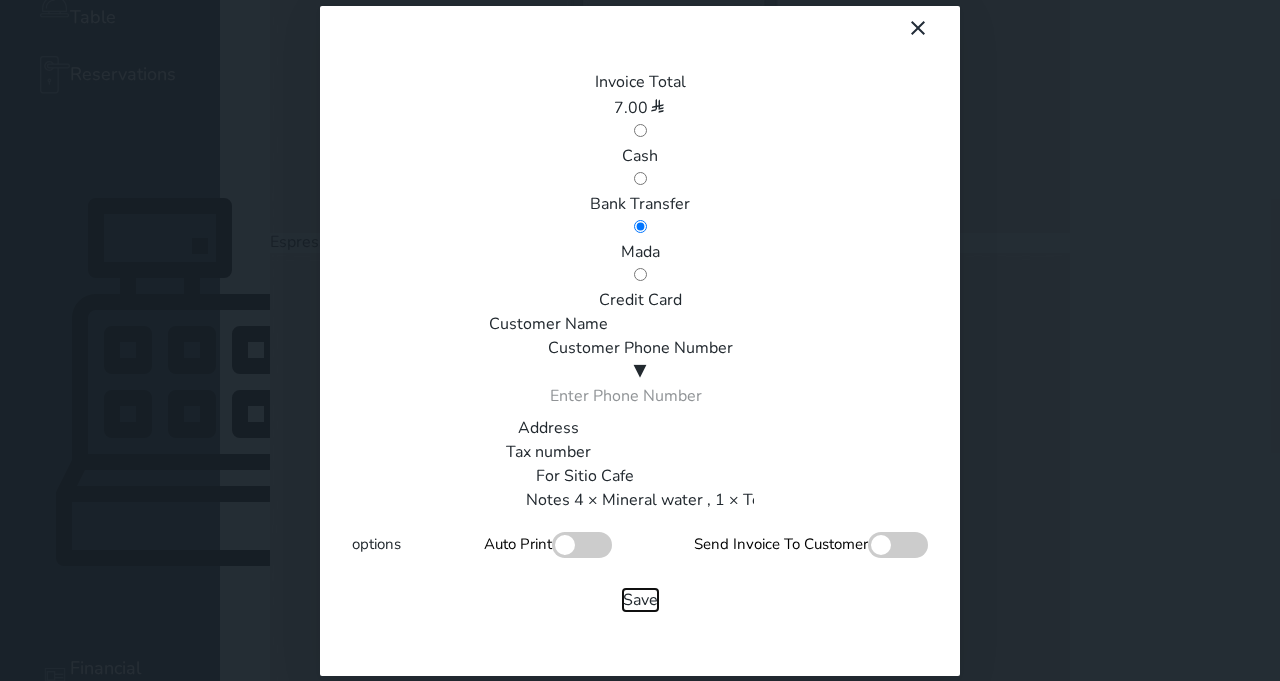 click on "Save" at bounding box center (640, 600) 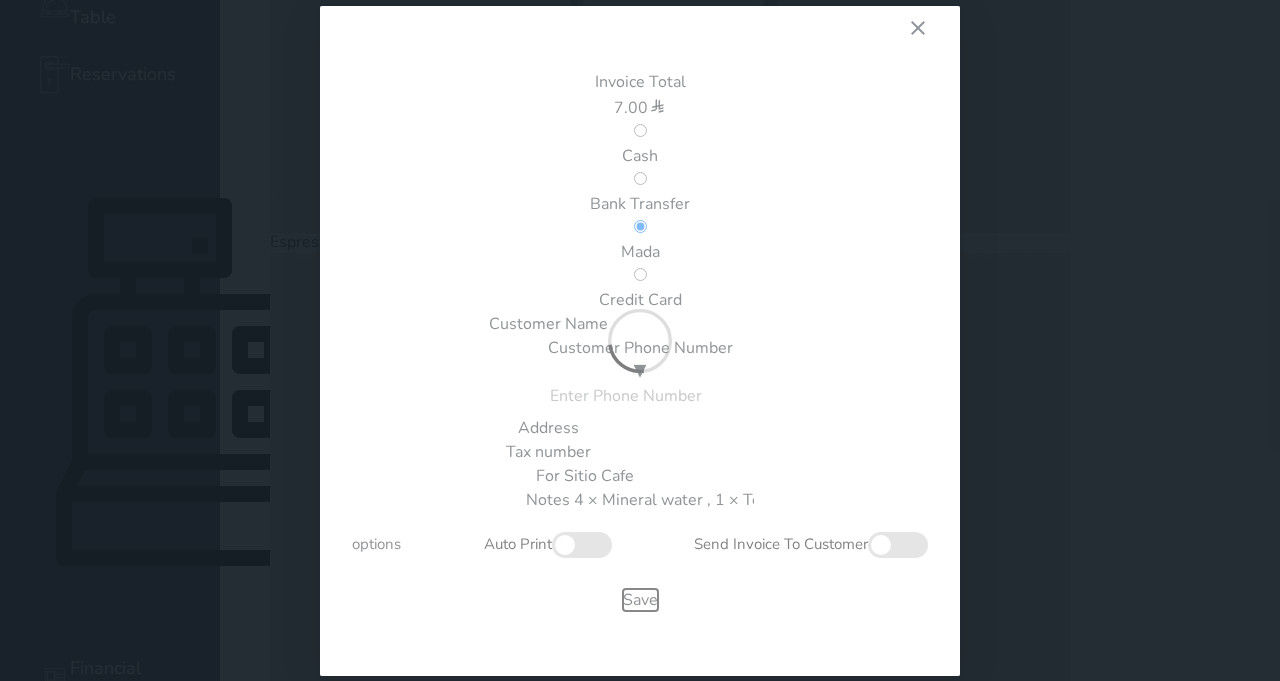 type 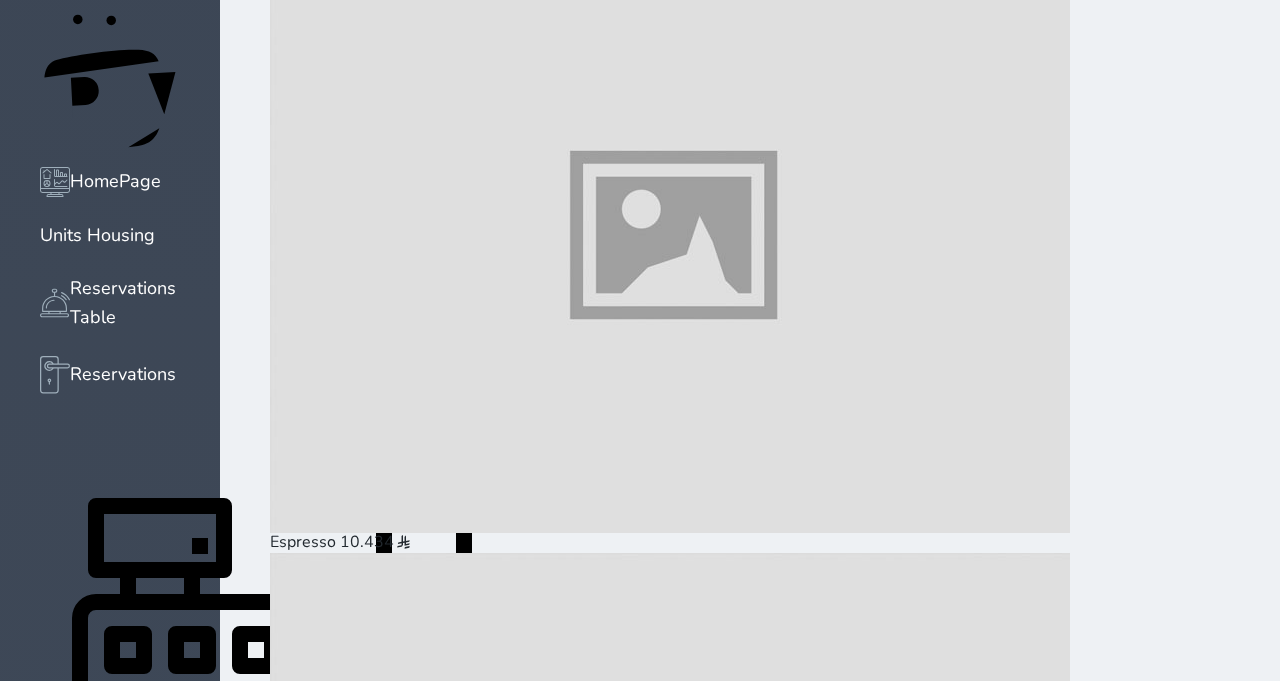 scroll, scrollTop: 0, scrollLeft: 0, axis: both 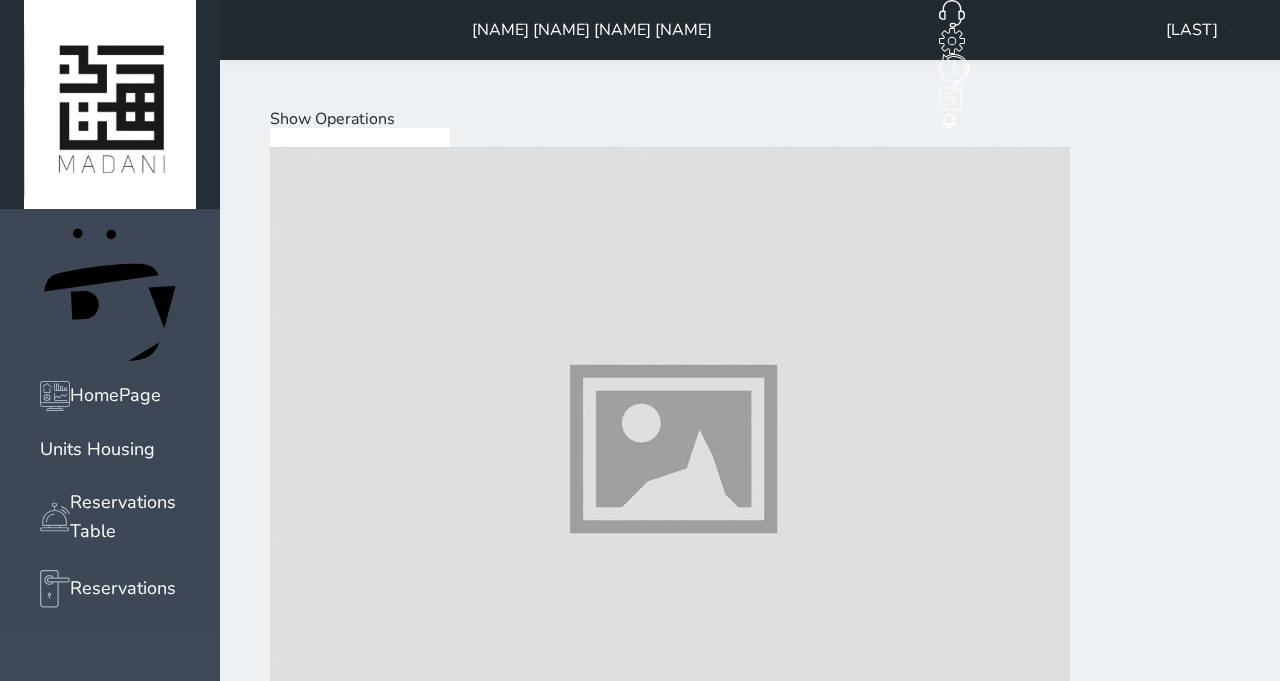 click at bounding box center [670, 32087] 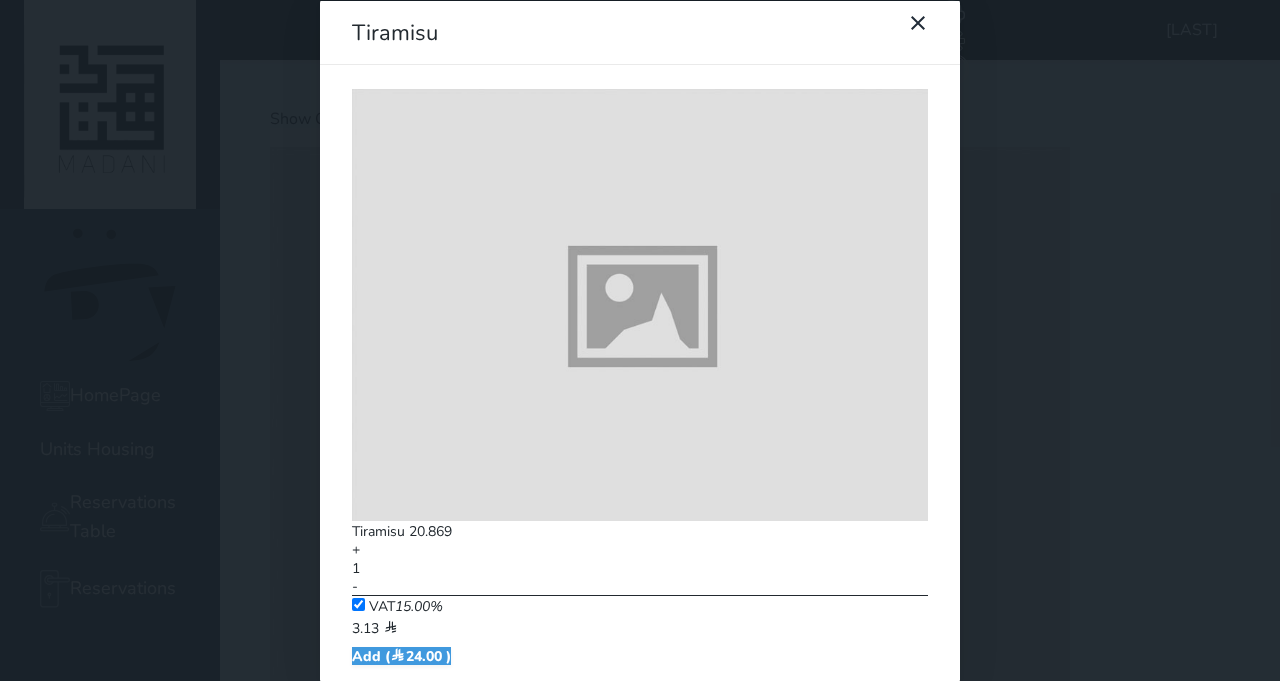 click at bounding box center [927, 33] 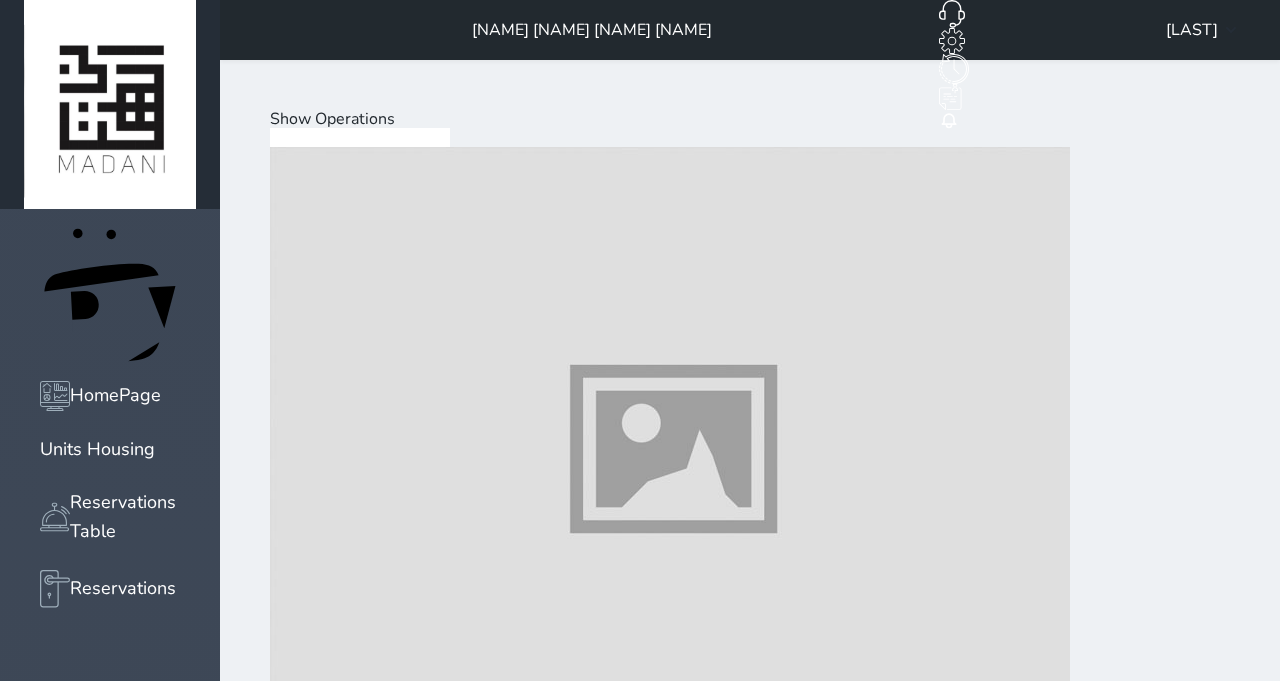 scroll, scrollTop: 2810, scrollLeft: 0, axis: vertical 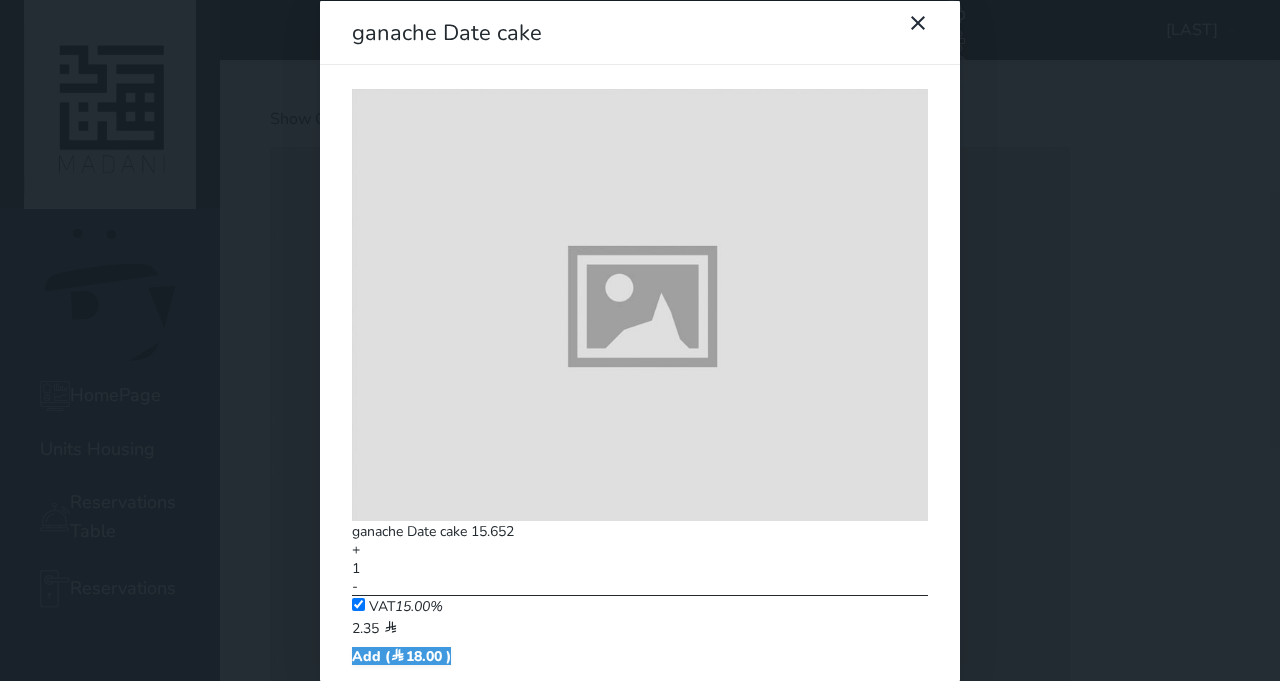 click at bounding box center (927, 35) 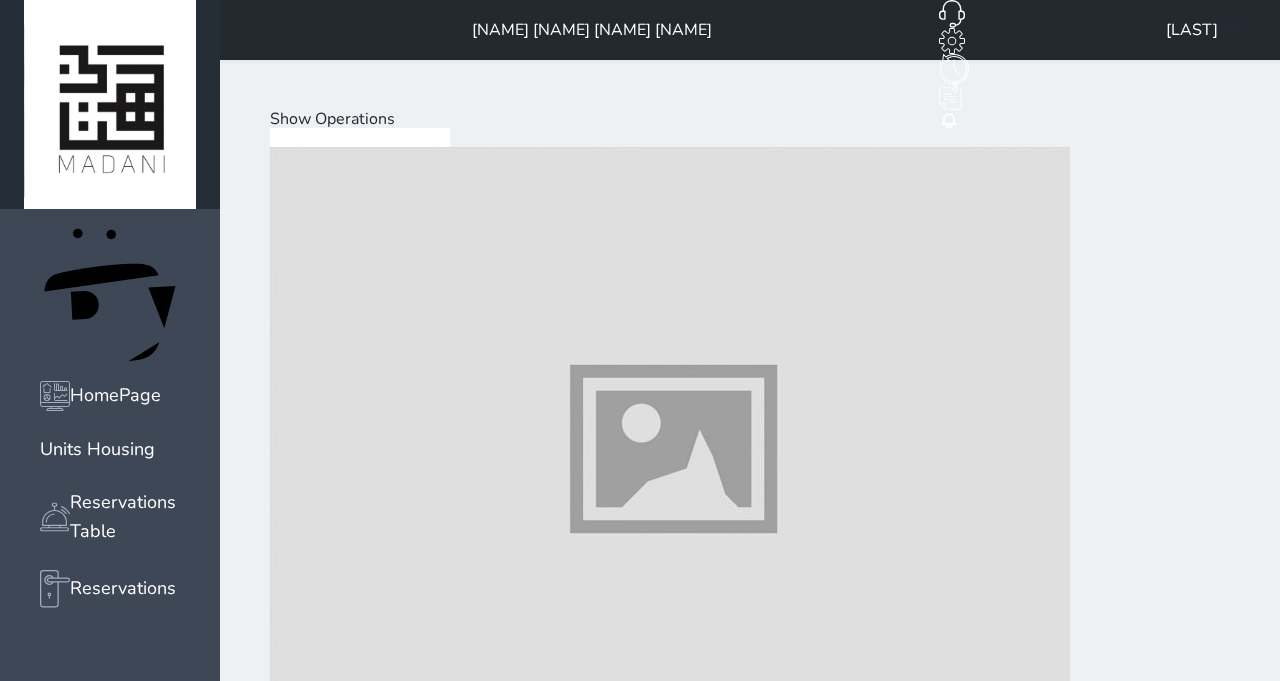 scroll, scrollTop: 814, scrollLeft: 0, axis: vertical 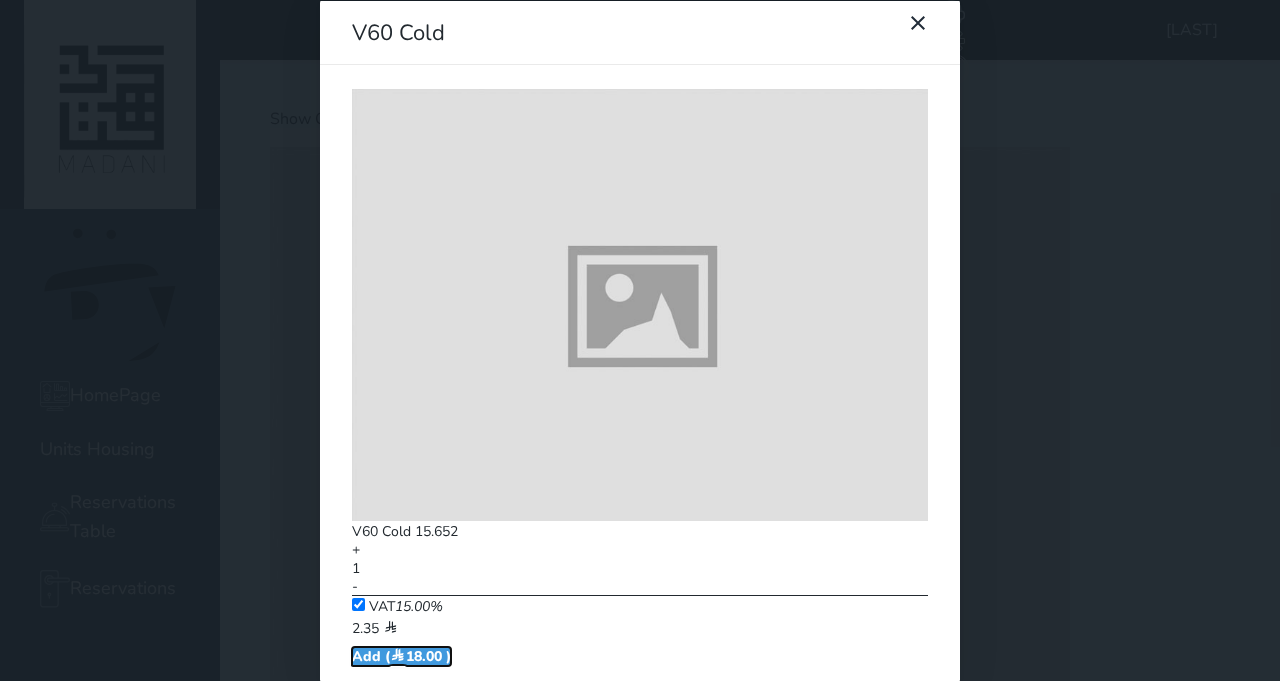 click on "Add  (    18.00 )" at bounding box center [401, 655] 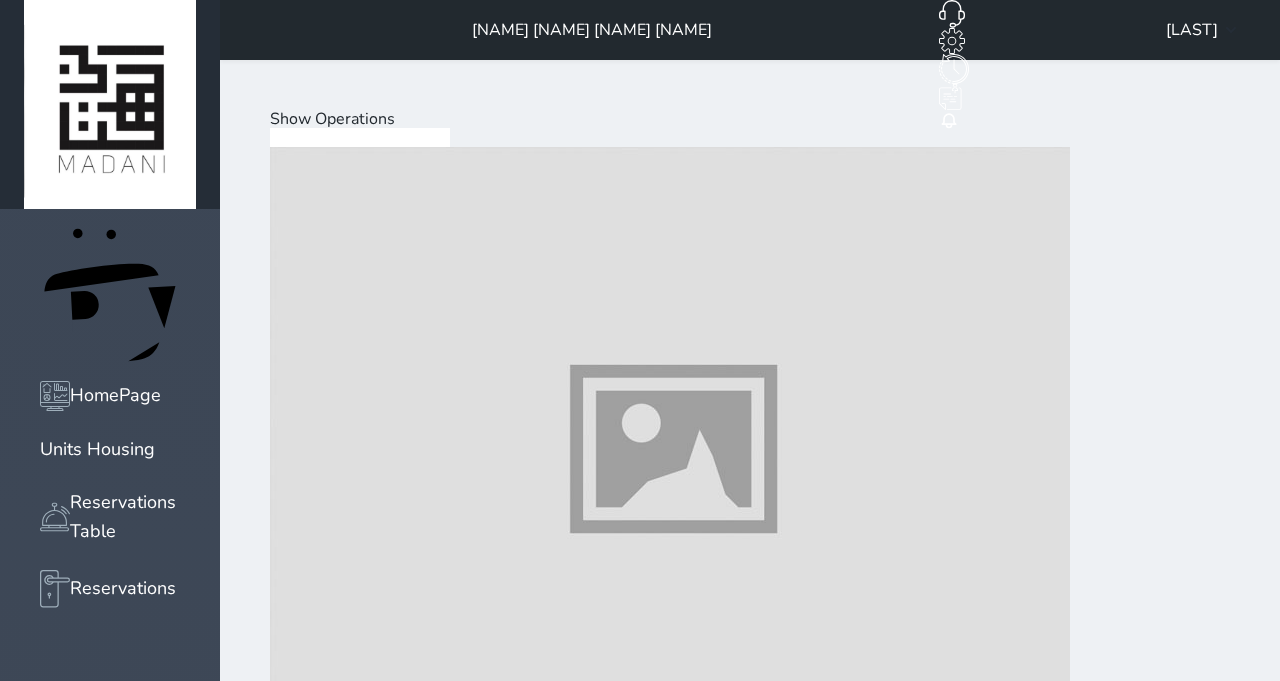 scroll, scrollTop: 2830, scrollLeft: 0, axis: vertical 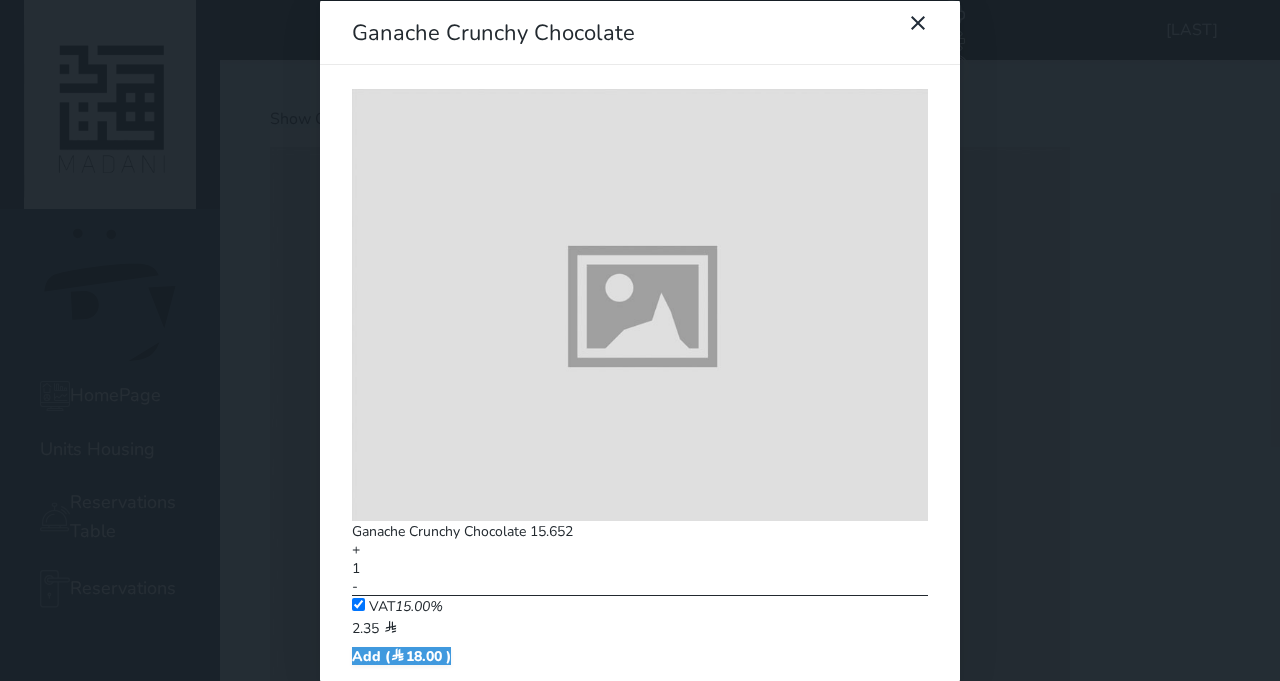 click at bounding box center (927, 33) 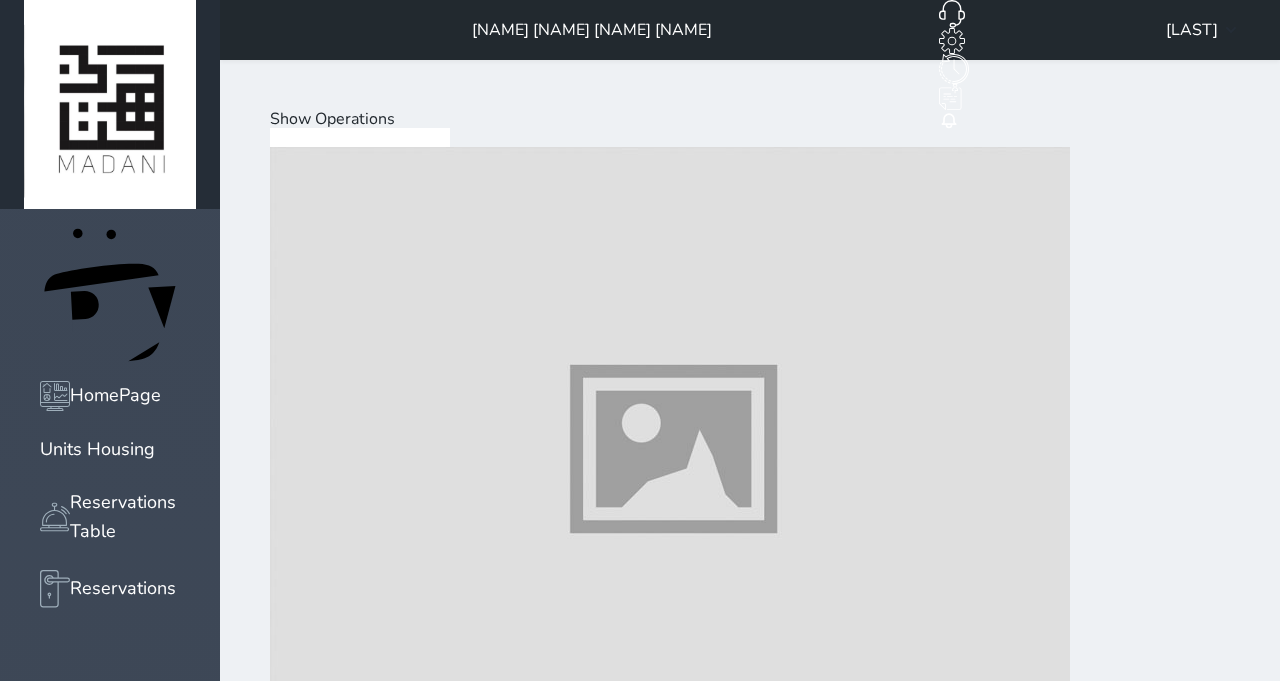 click at bounding box center [670, 37670] 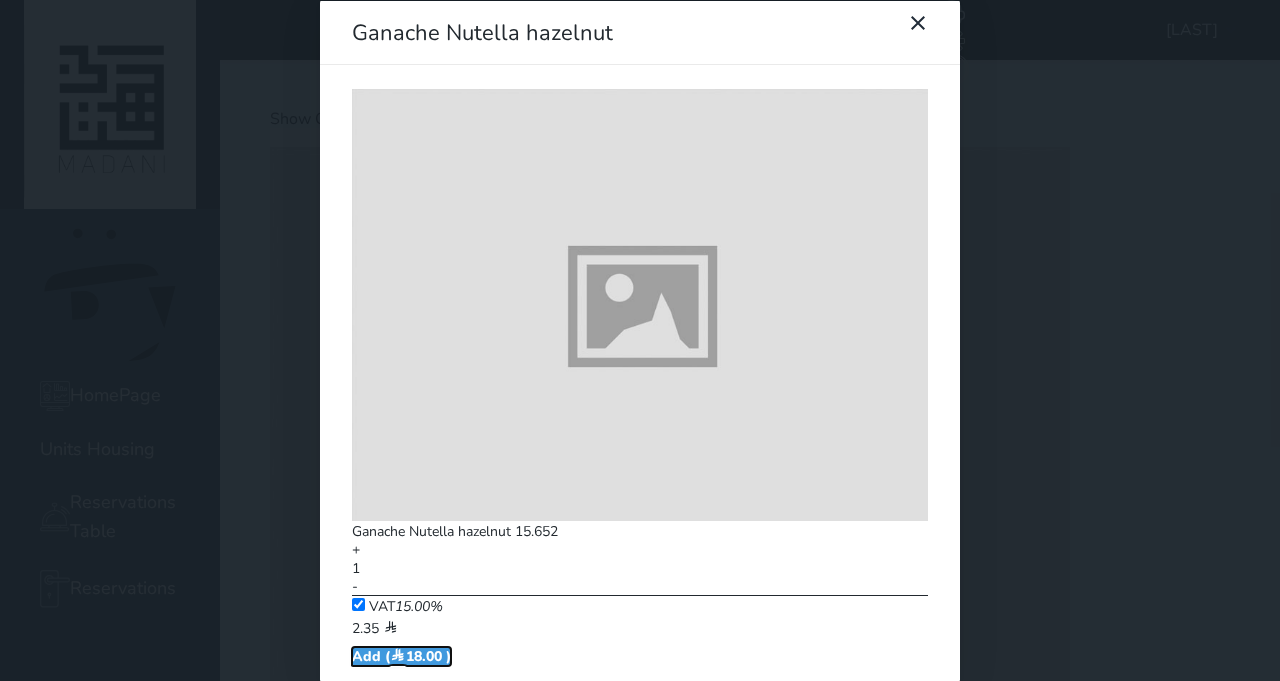 click on "Add  (    18.00 )" at bounding box center [401, 655] 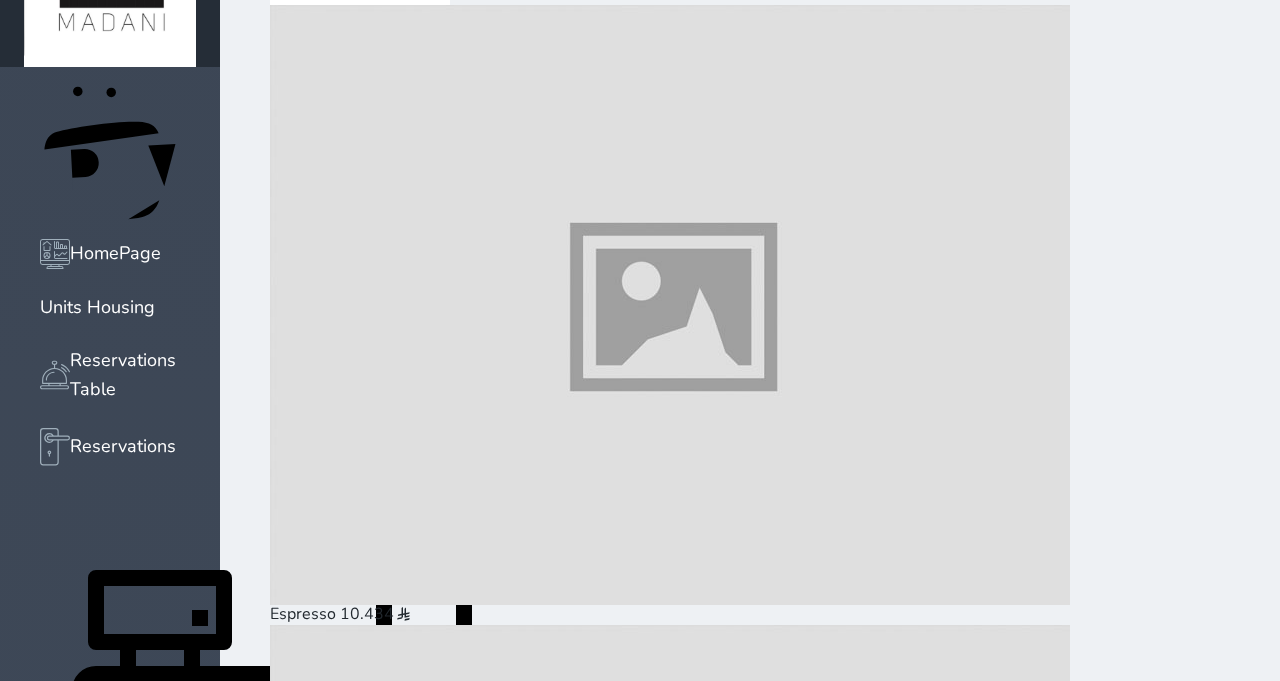 scroll, scrollTop: 142, scrollLeft: 0, axis: vertical 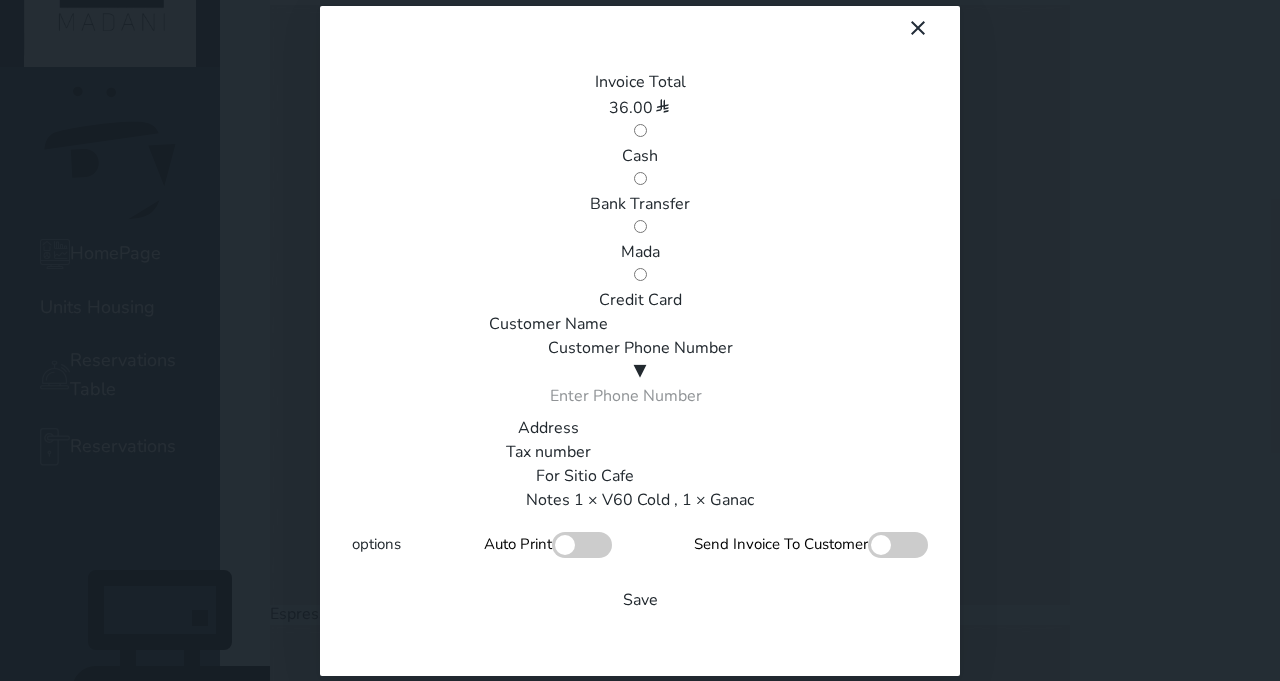 click on "Mada" at bounding box center [640, 252] 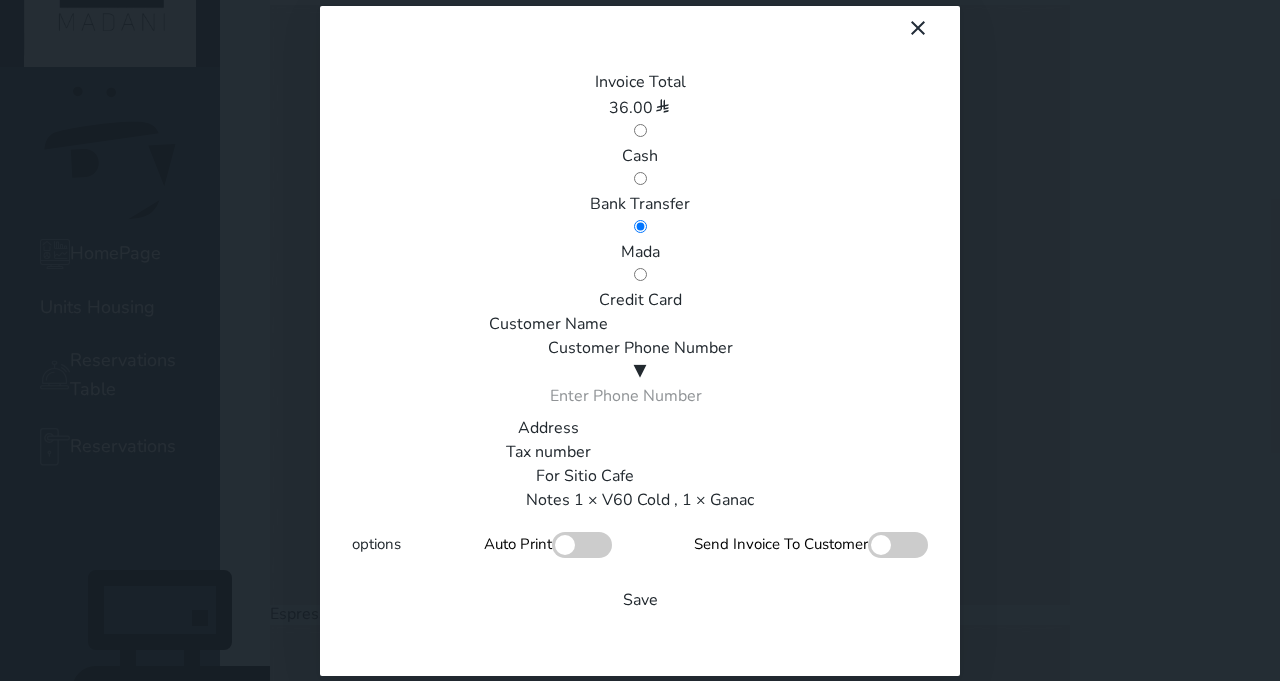 scroll, scrollTop: 340, scrollLeft: 0, axis: vertical 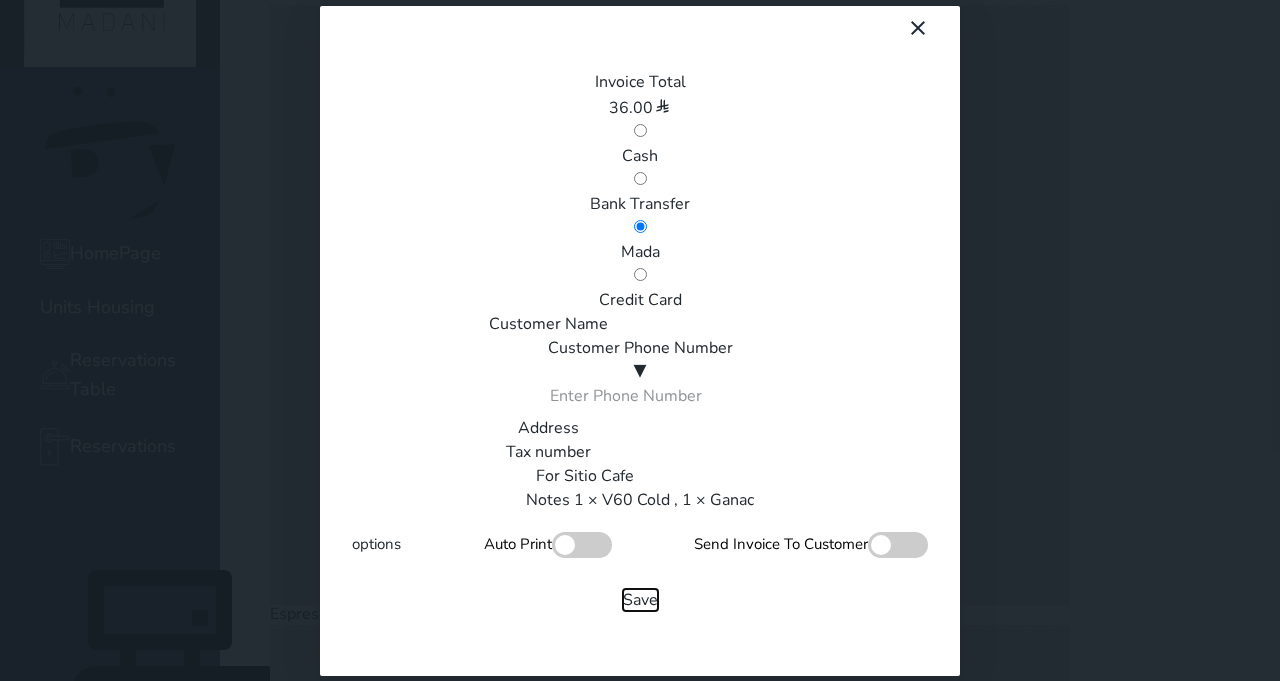 click on "Save" at bounding box center [640, 600] 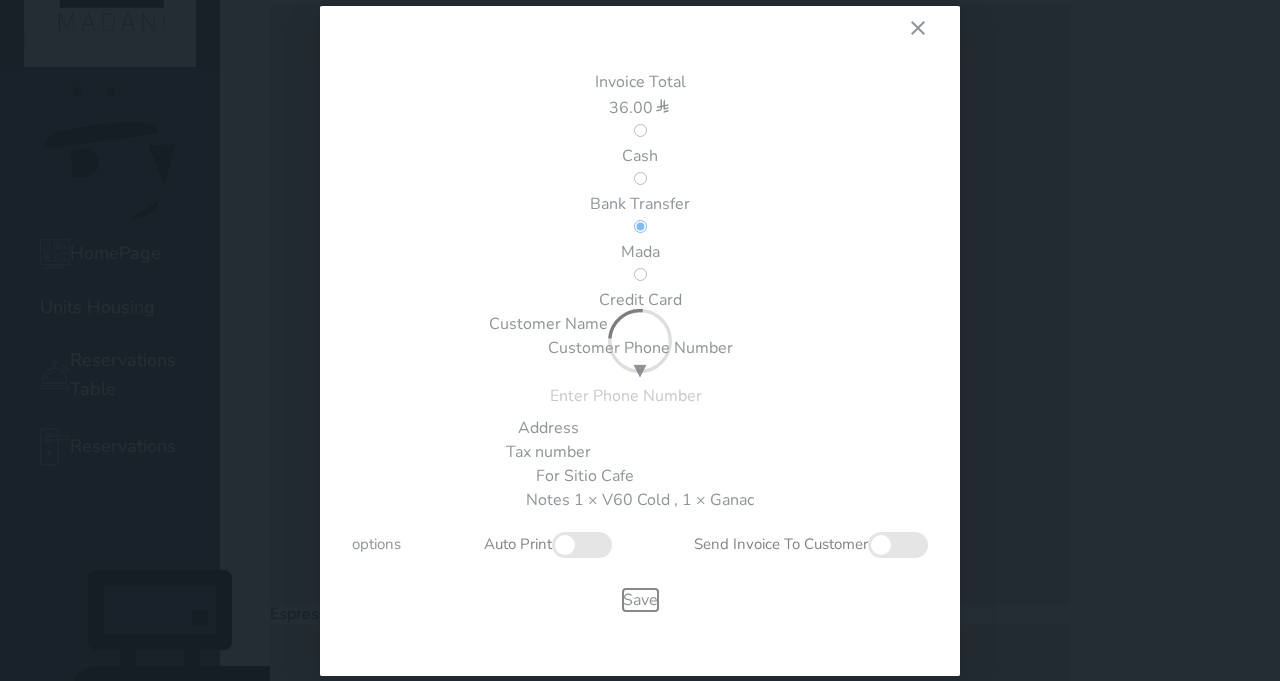 type 